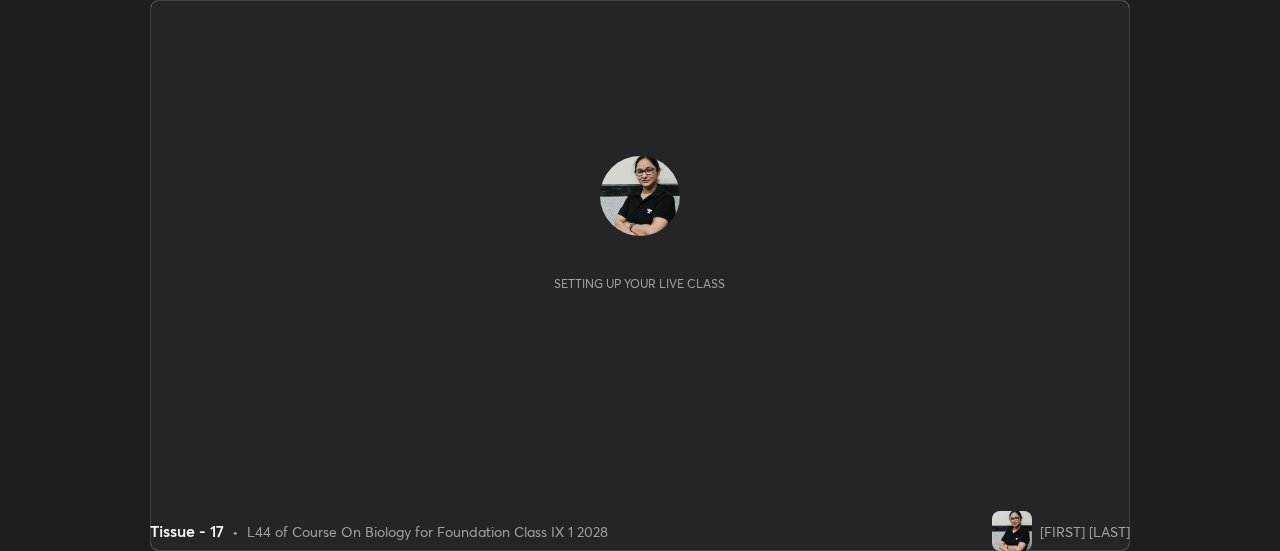 scroll, scrollTop: 0, scrollLeft: 0, axis: both 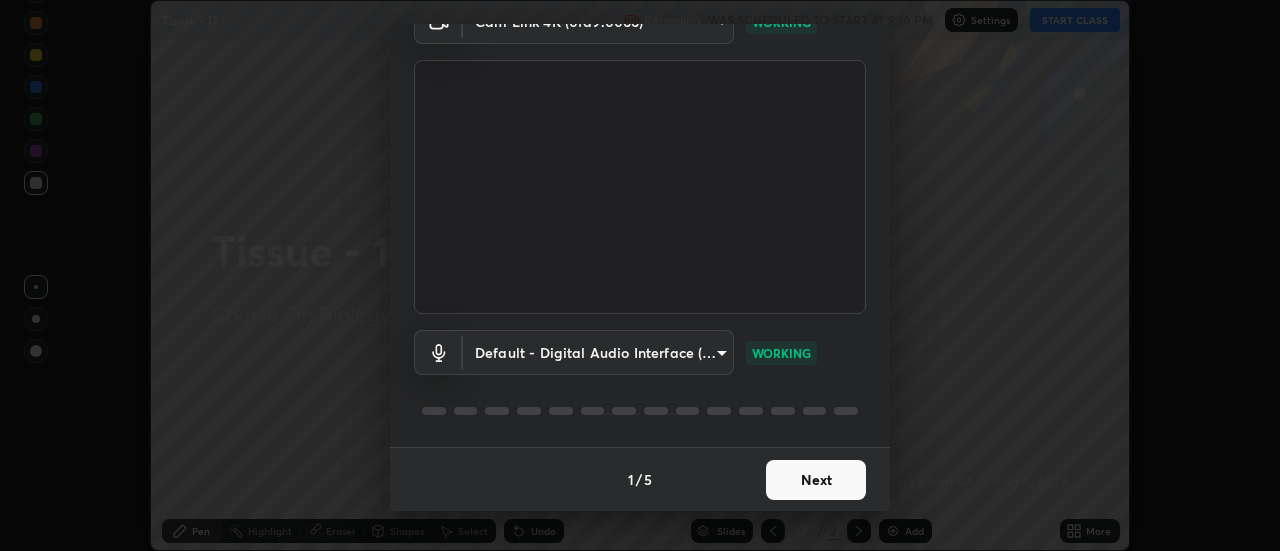 click on "Next" at bounding box center [816, 480] 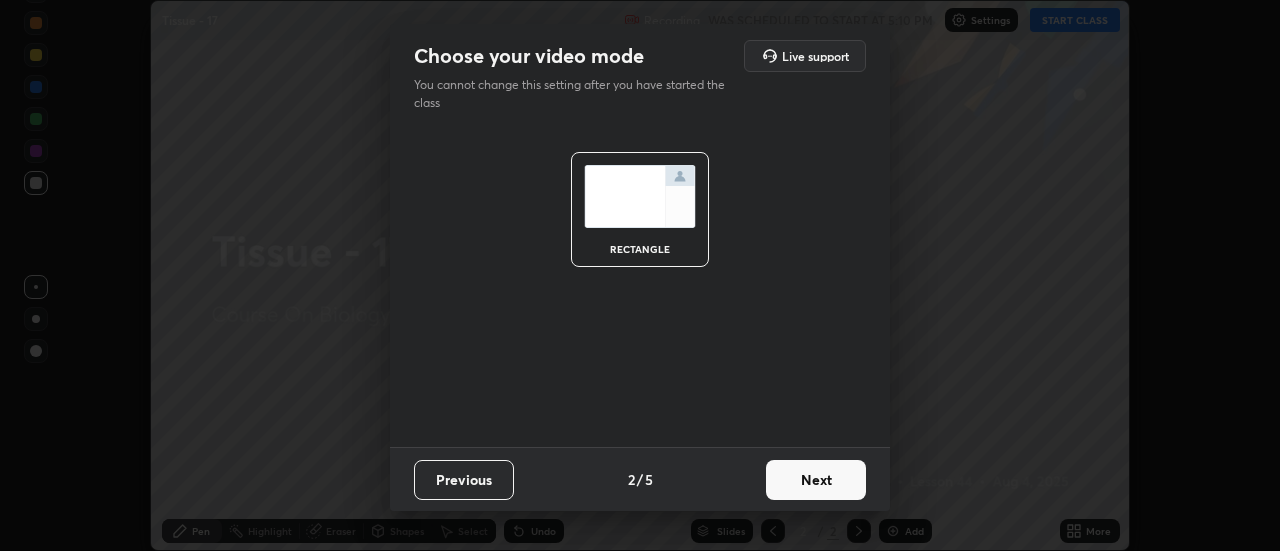 scroll, scrollTop: 0, scrollLeft: 0, axis: both 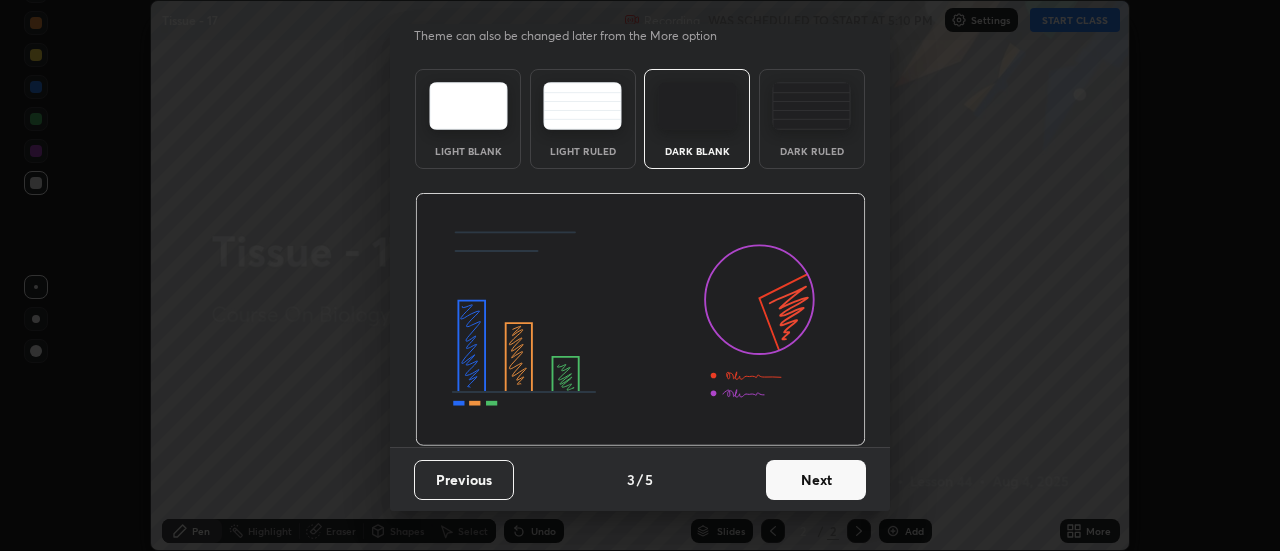click on "Next" at bounding box center [816, 480] 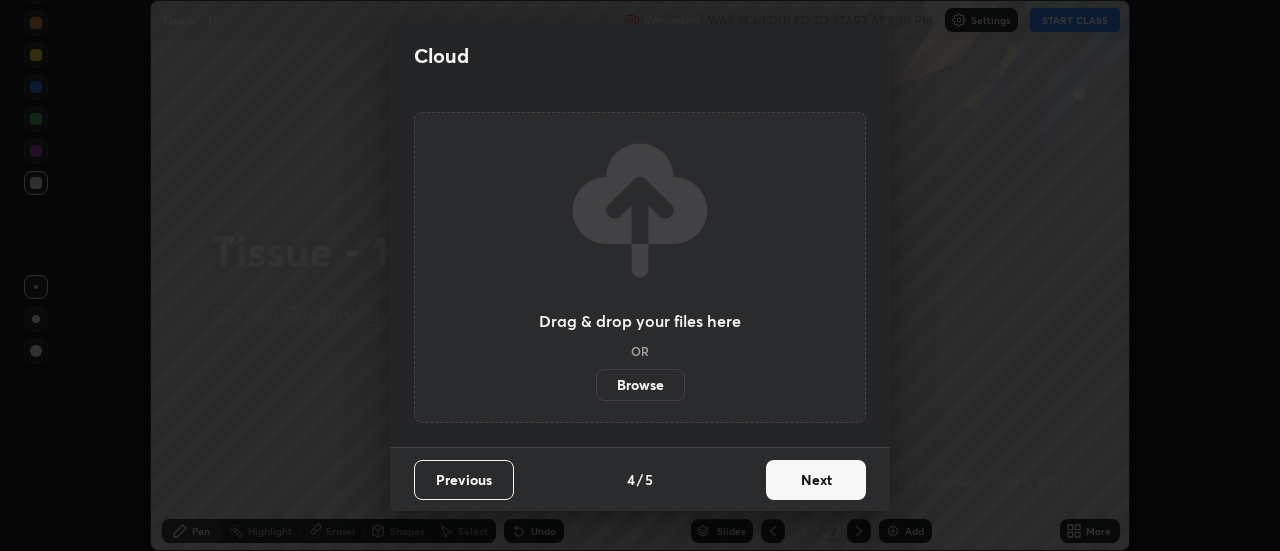 click on "Browse" at bounding box center [640, 385] 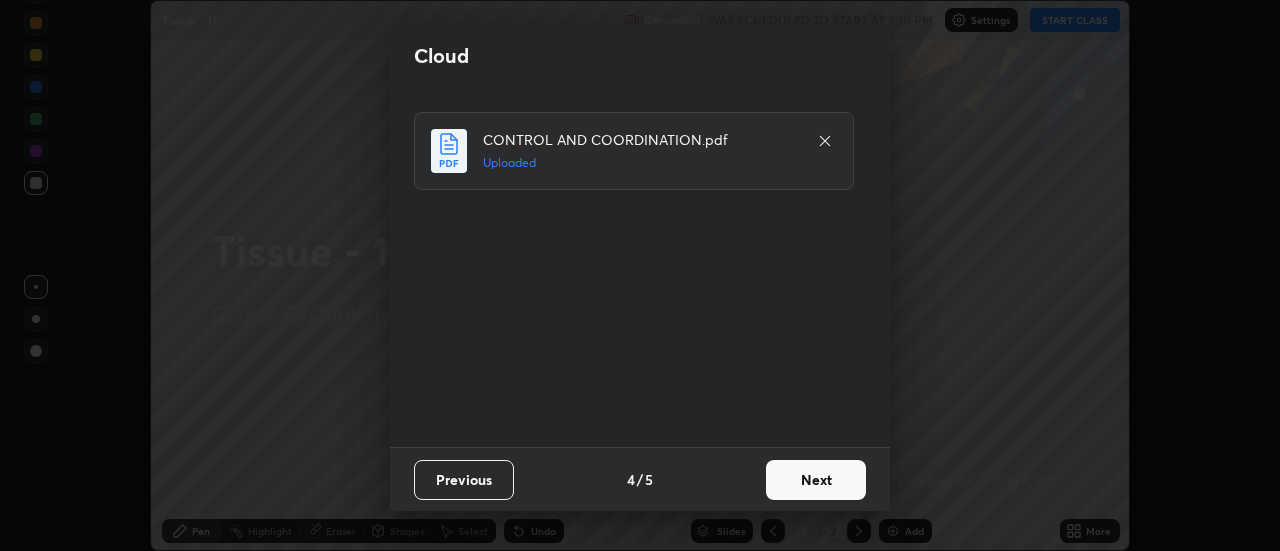 click on "Next" at bounding box center (816, 480) 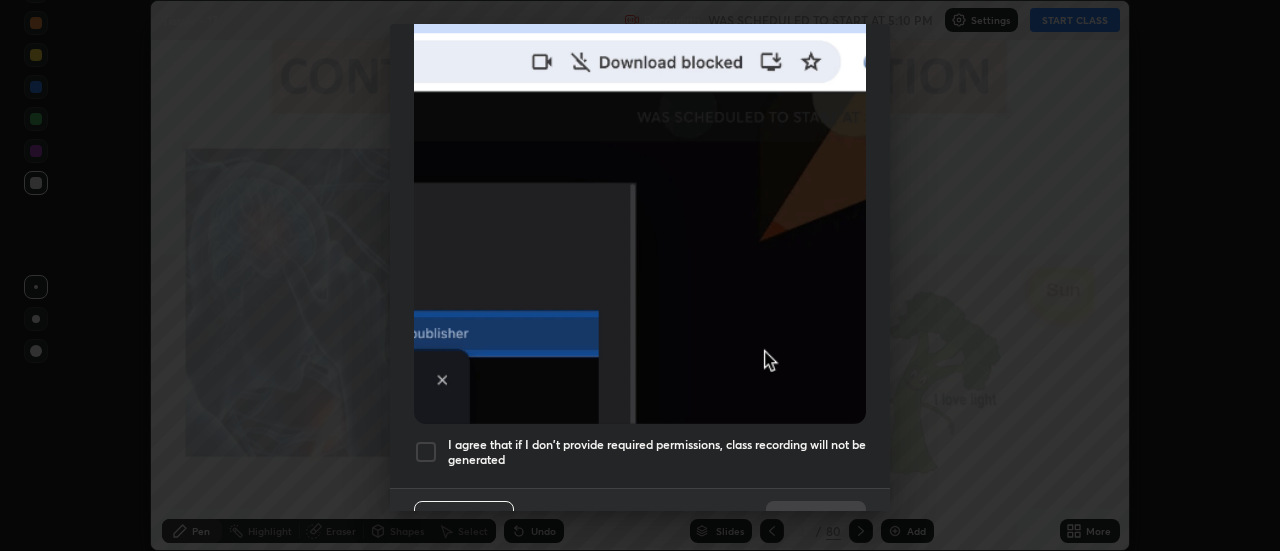 scroll, scrollTop: 513, scrollLeft: 0, axis: vertical 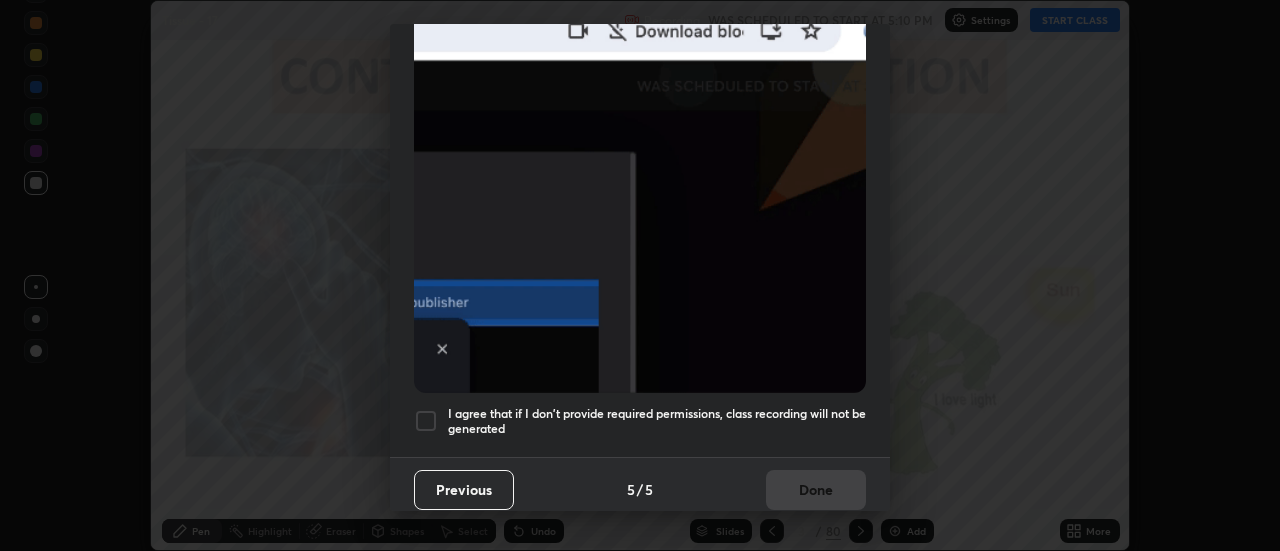 click at bounding box center [426, 421] 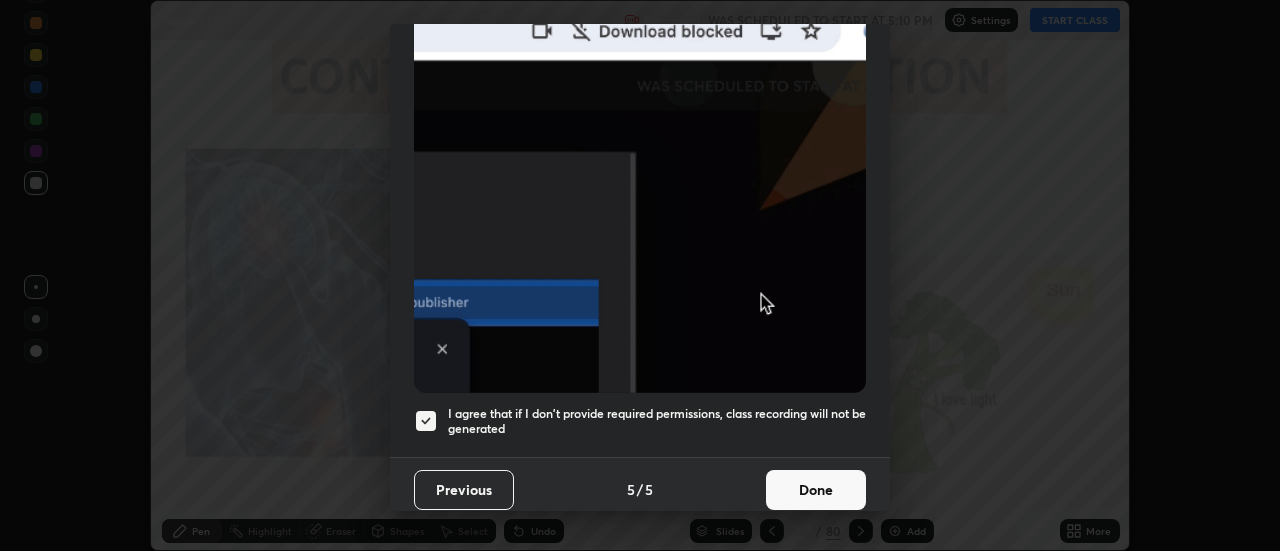click on "Done" at bounding box center [816, 490] 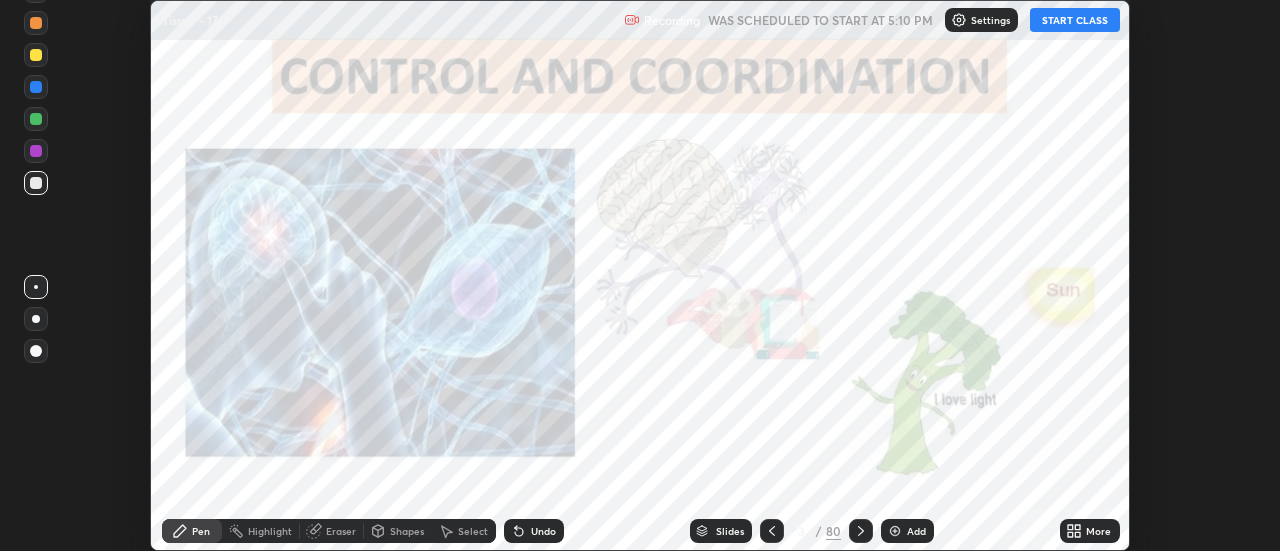 click on "START CLASS" at bounding box center (1075, 20) 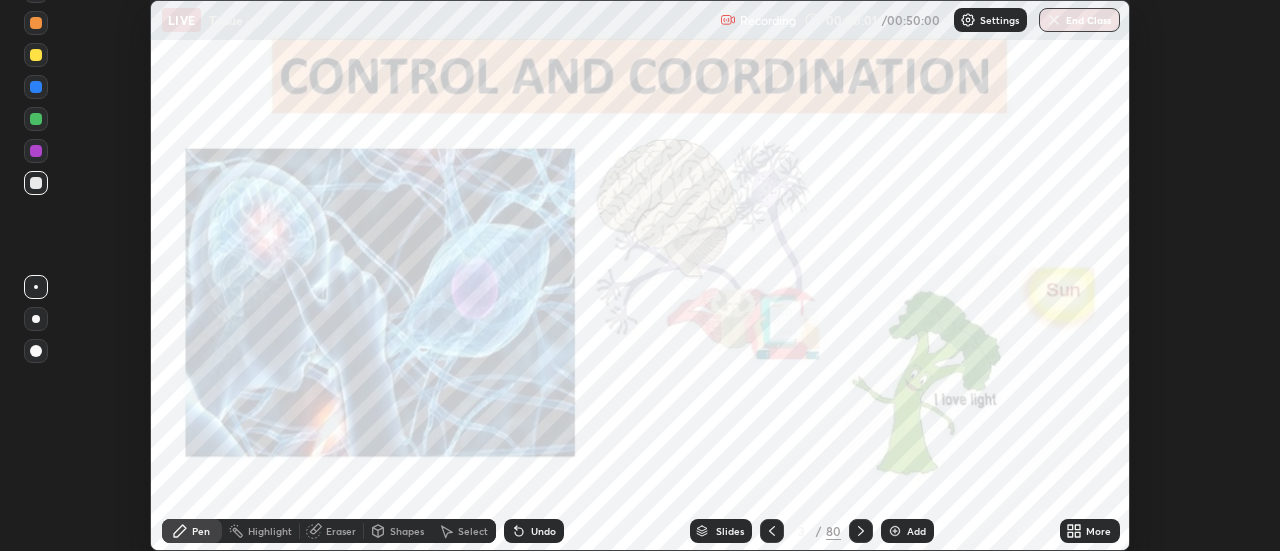 click on "Slides" at bounding box center (721, 531) 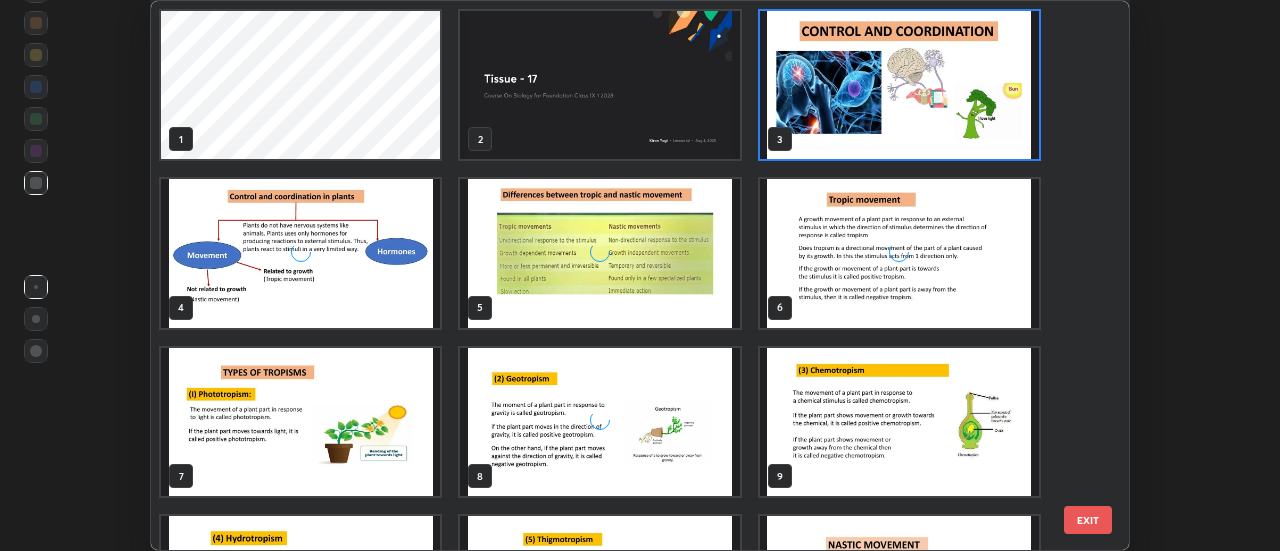 scroll, scrollTop: 7, scrollLeft: 11, axis: both 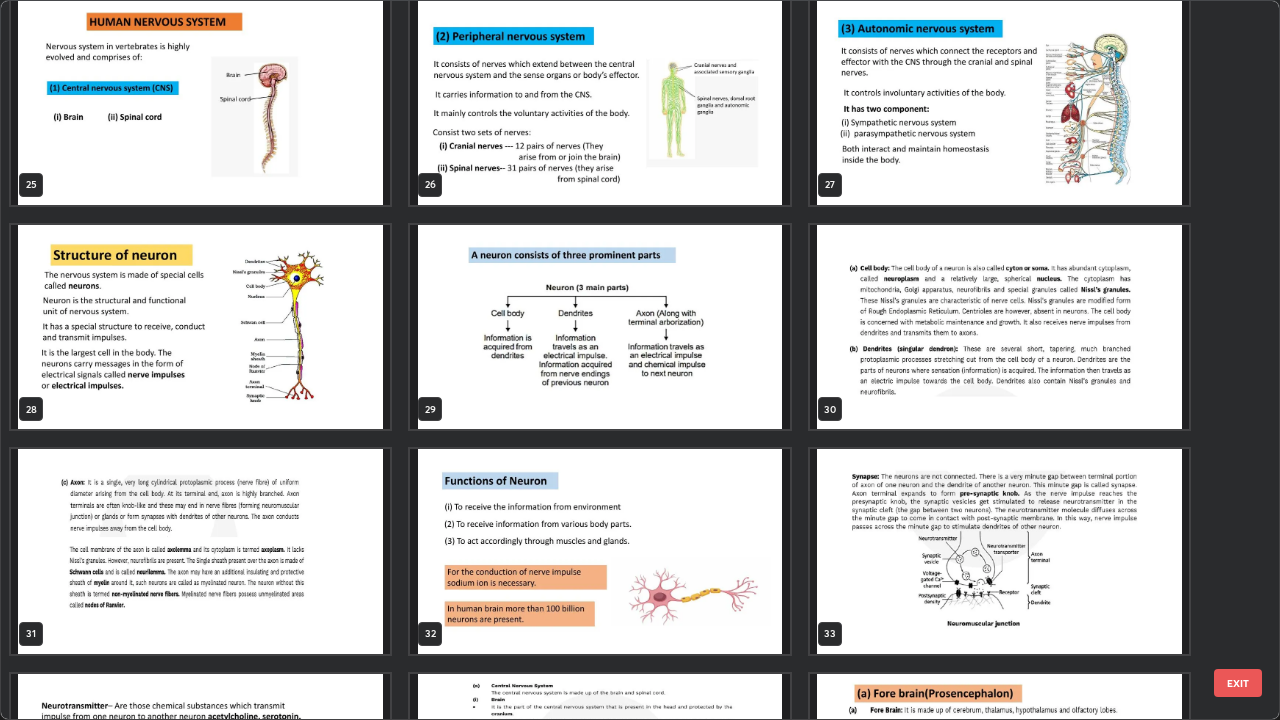 click at bounding box center [999, 327] 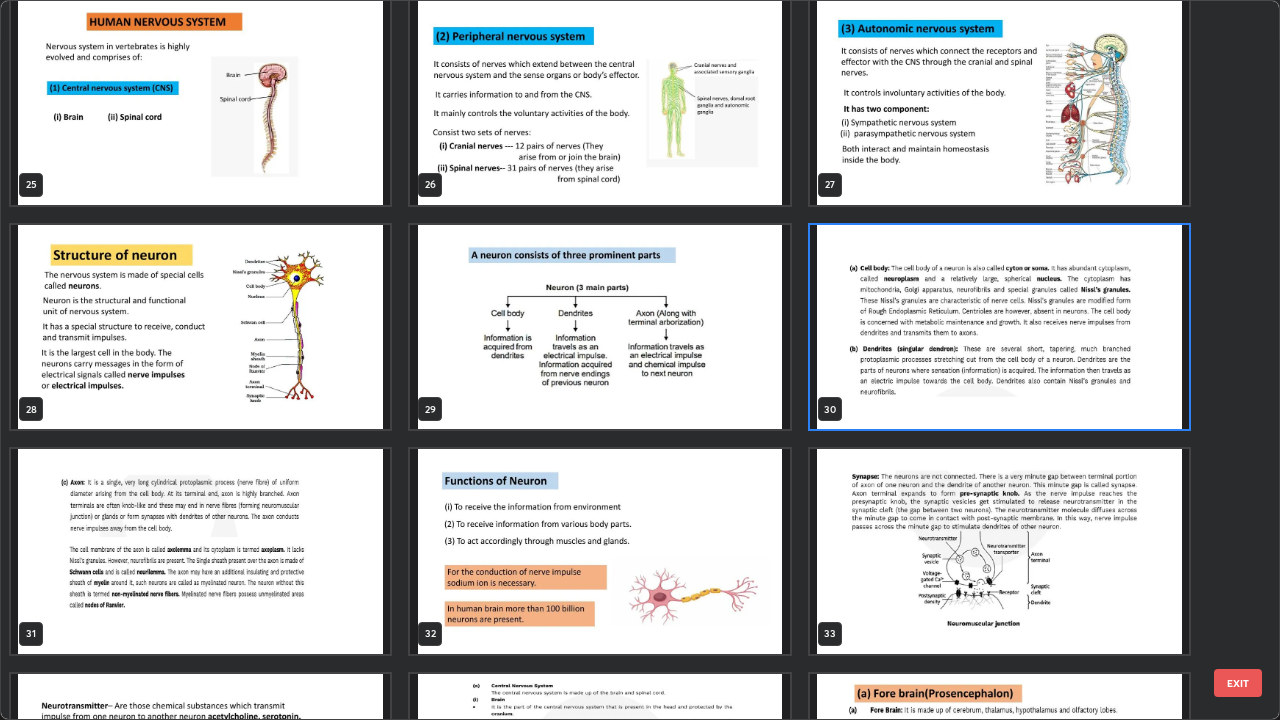 click at bounding box center (999, 327) 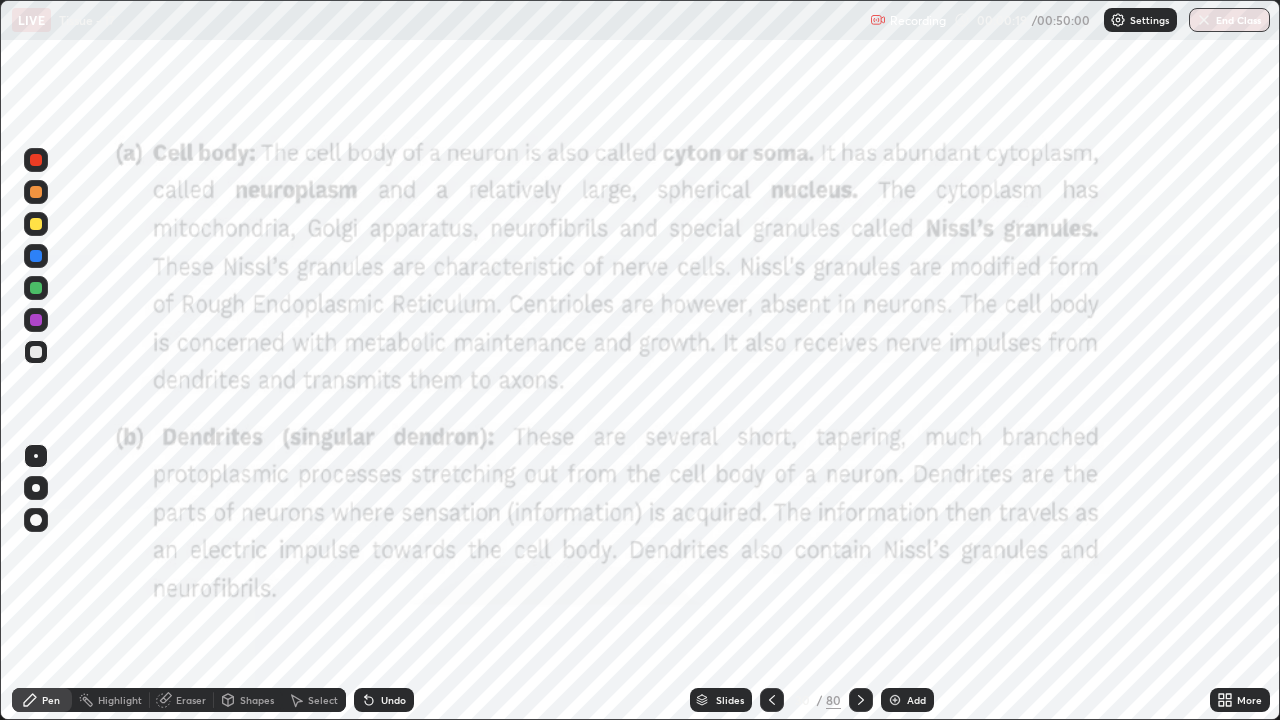 click on "Add" at bounding box center (907, 700) 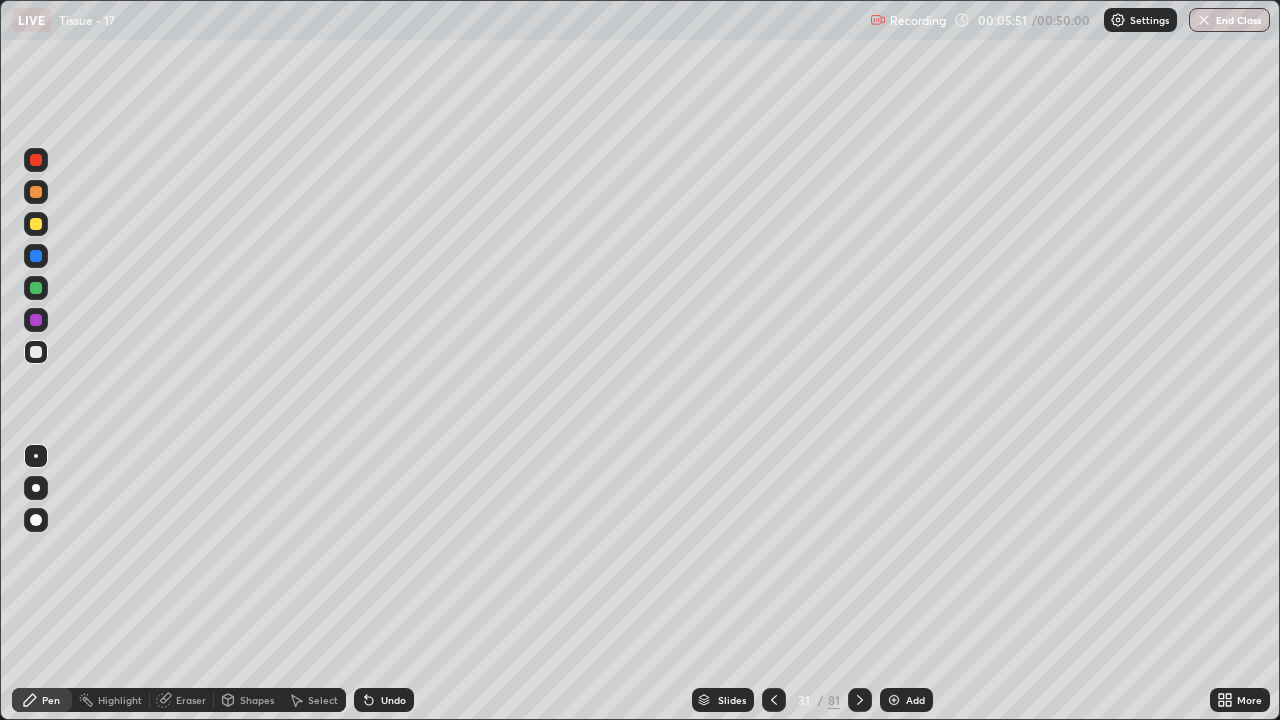click at bounding box center (36, 352) 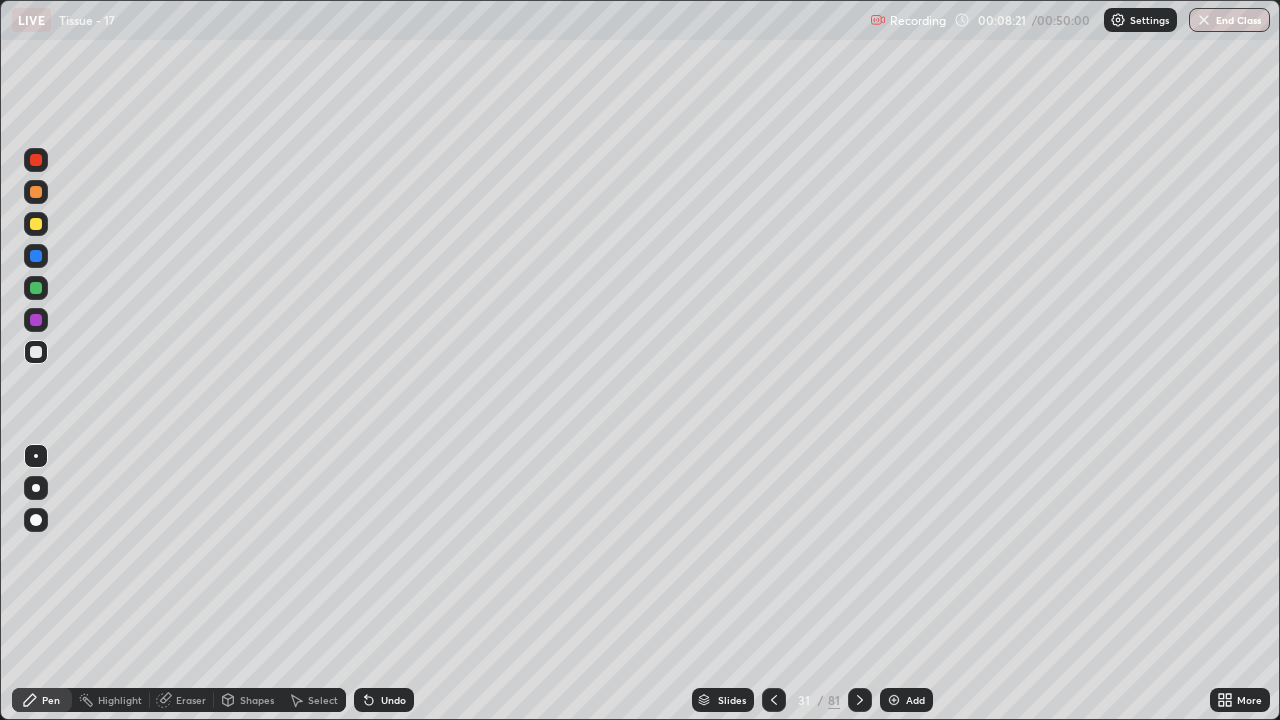 click at bounding box center (36, 224) 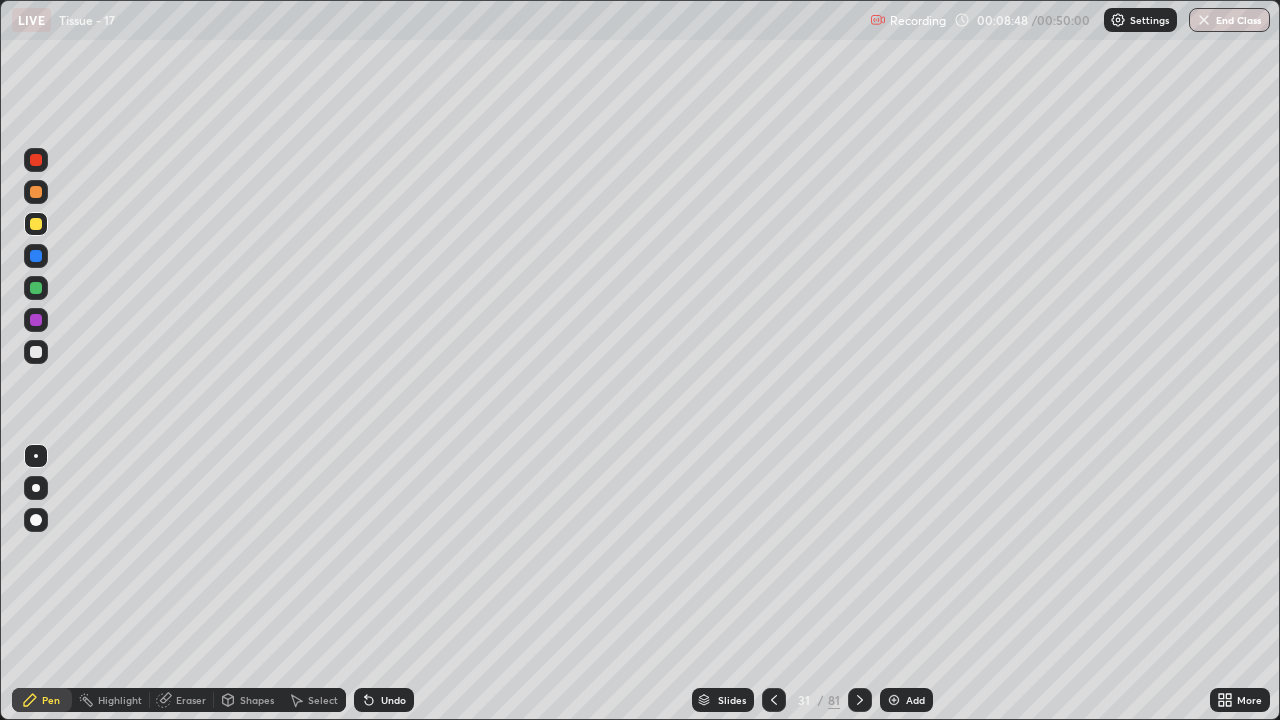 click at bounding box center [36, 288] 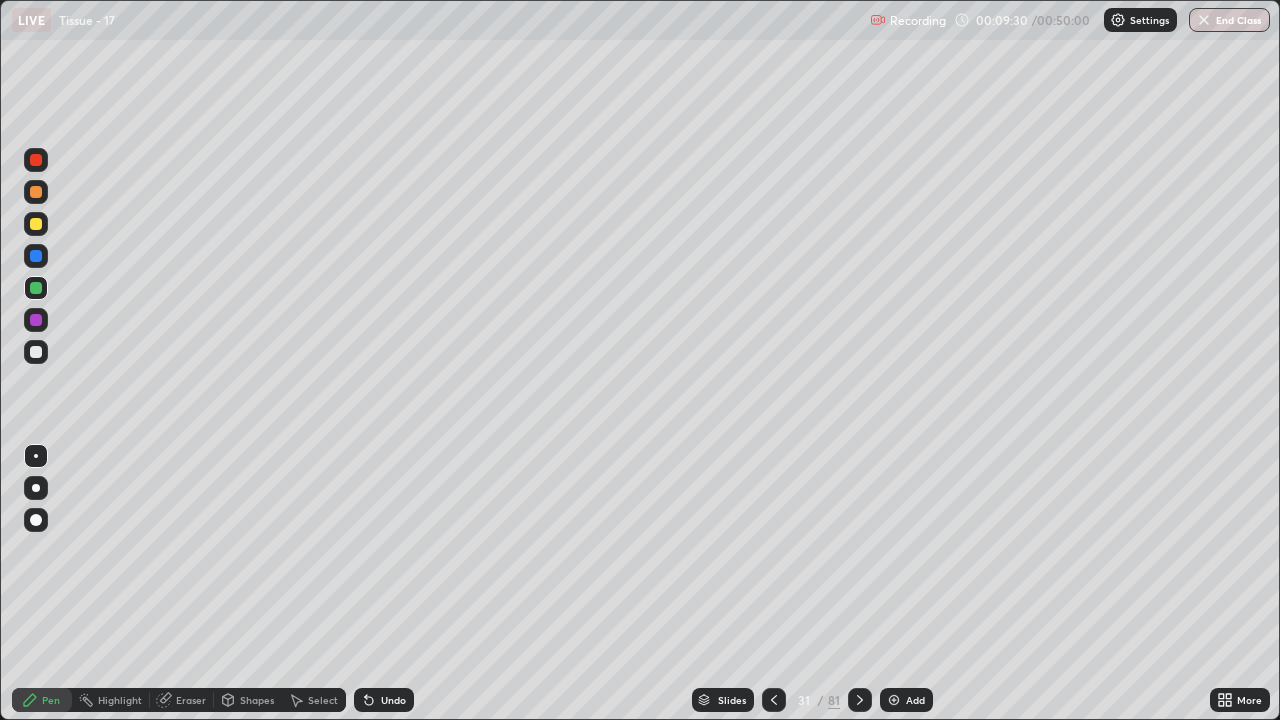 click at bounding box center (36, 320) 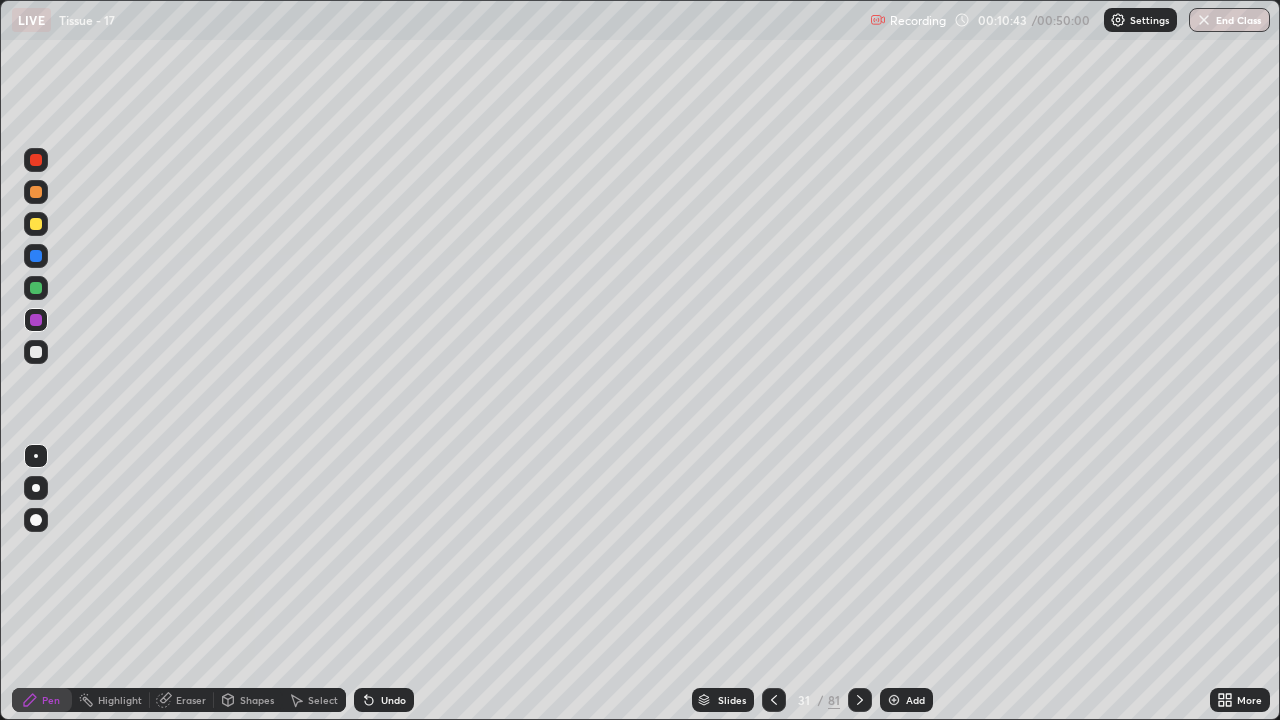 click 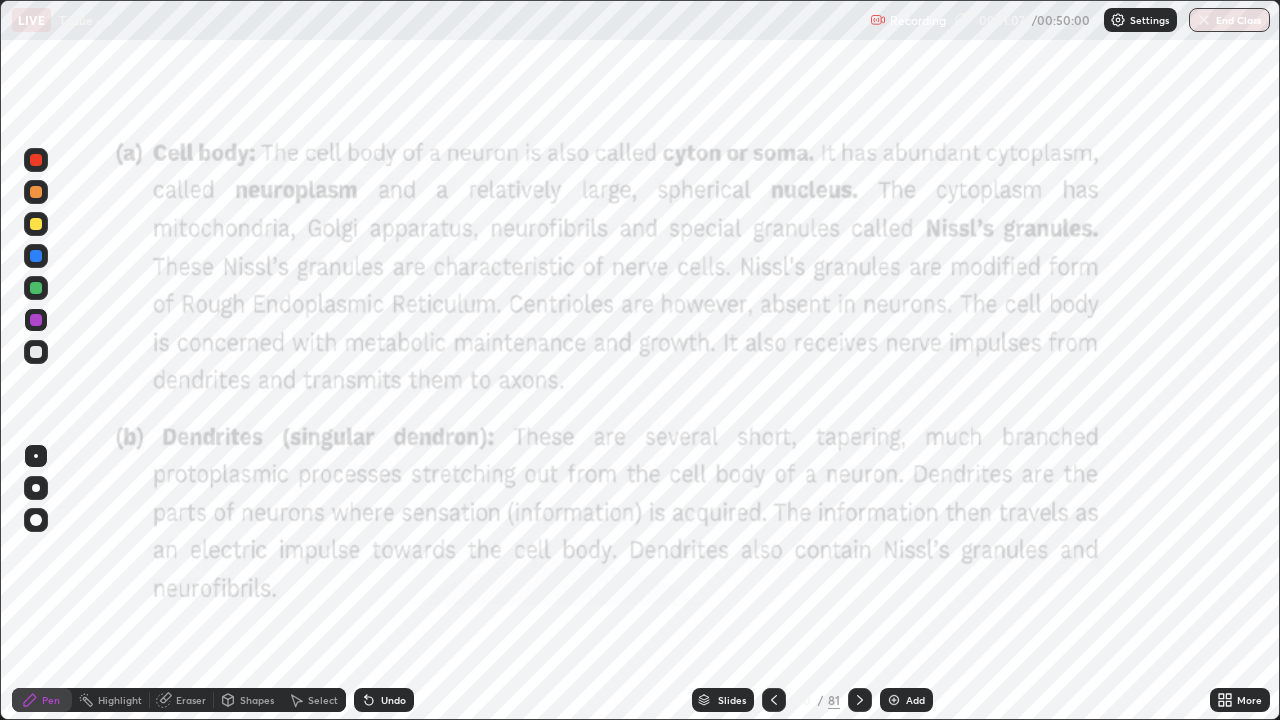 click on "Slides 30 / 81 Add" at bounding box center [812, 700] 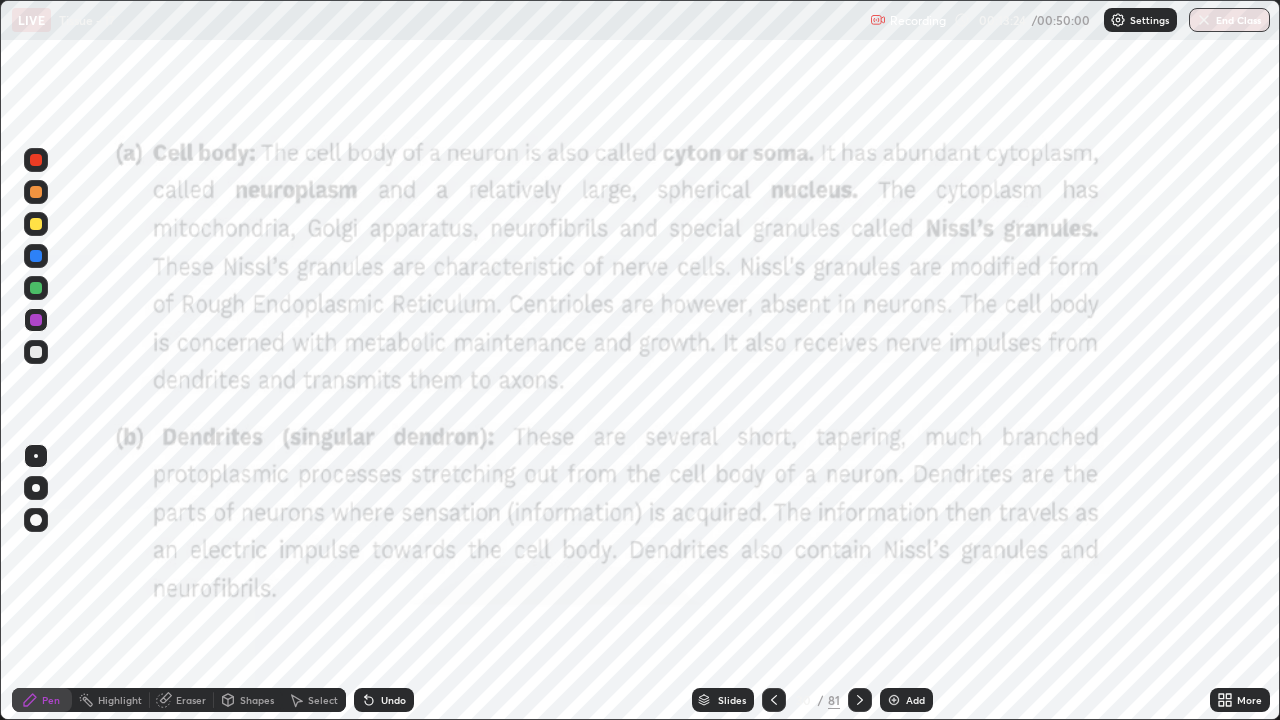 click 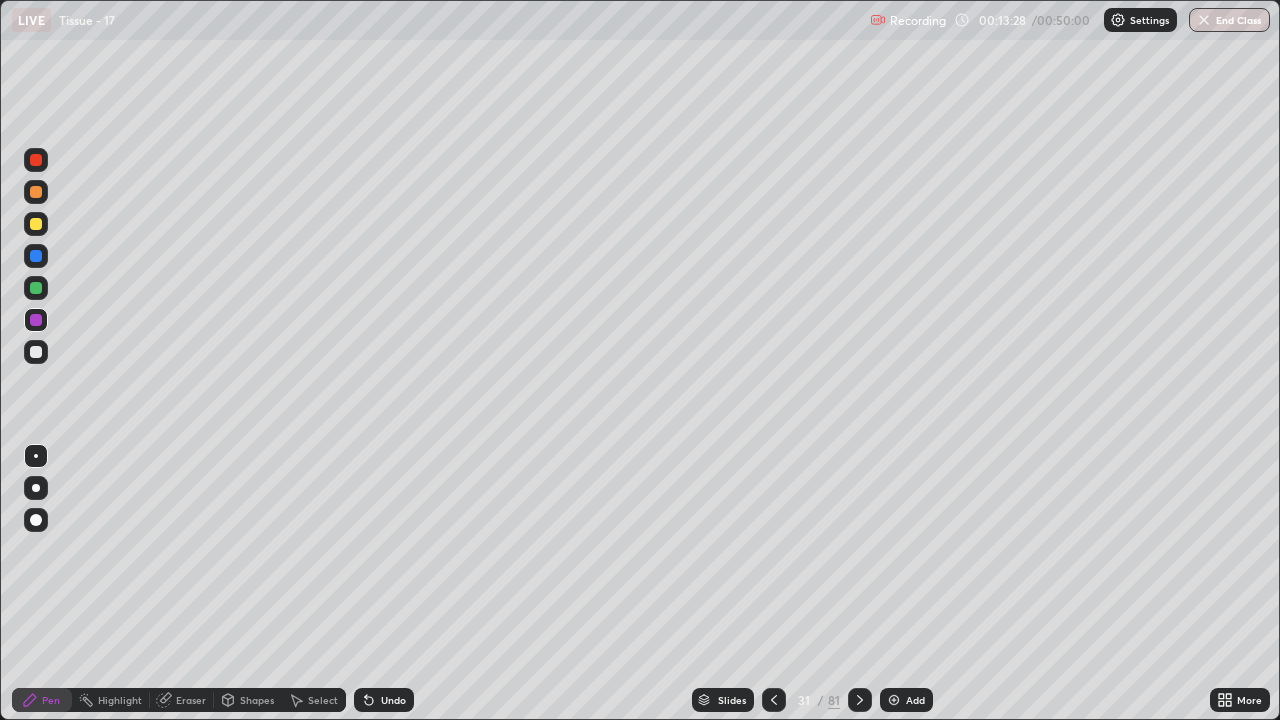click at bounding box center (36, 352) 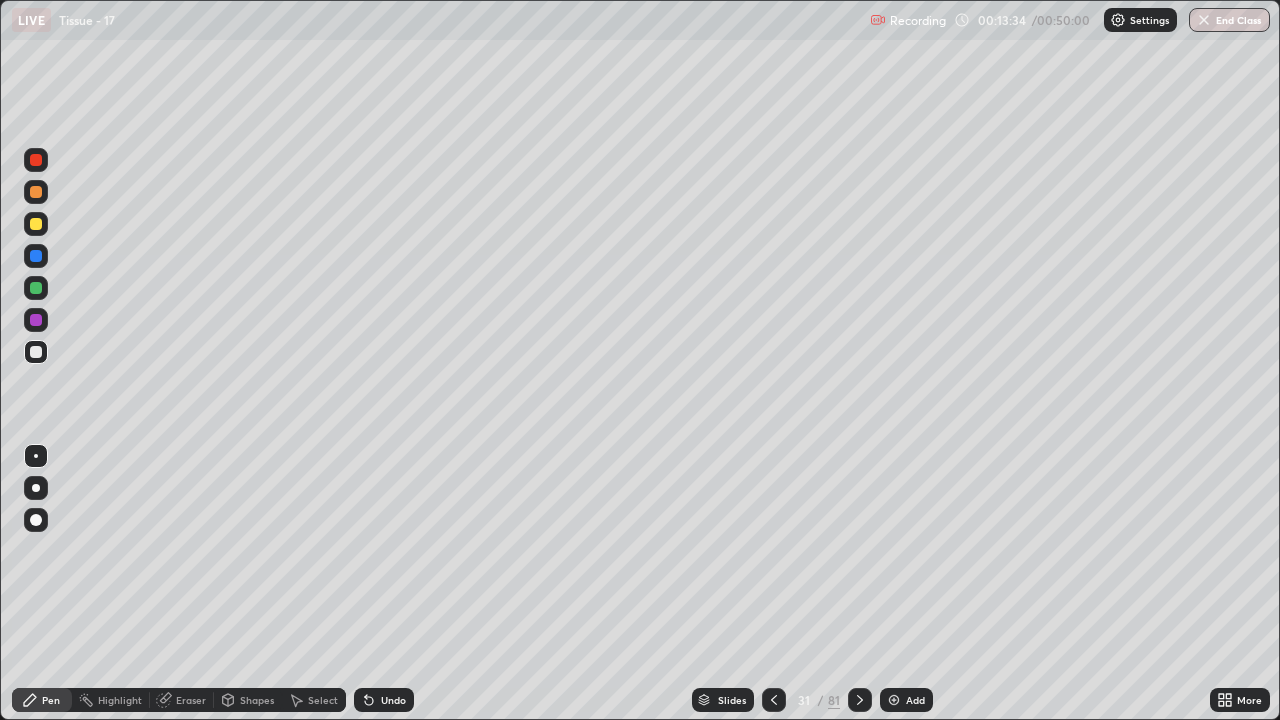 click on "Eraser" at bounding box center [191, 700] 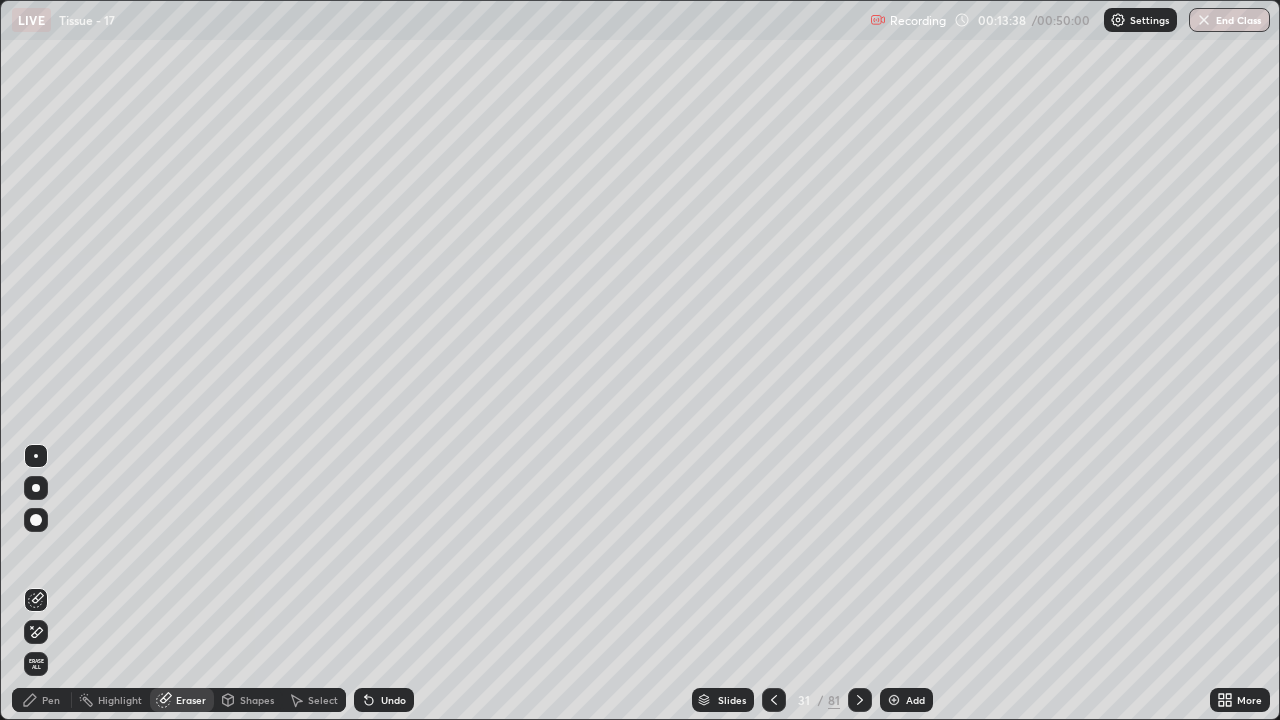 click on "Pen" at bounding box center (51, 700) 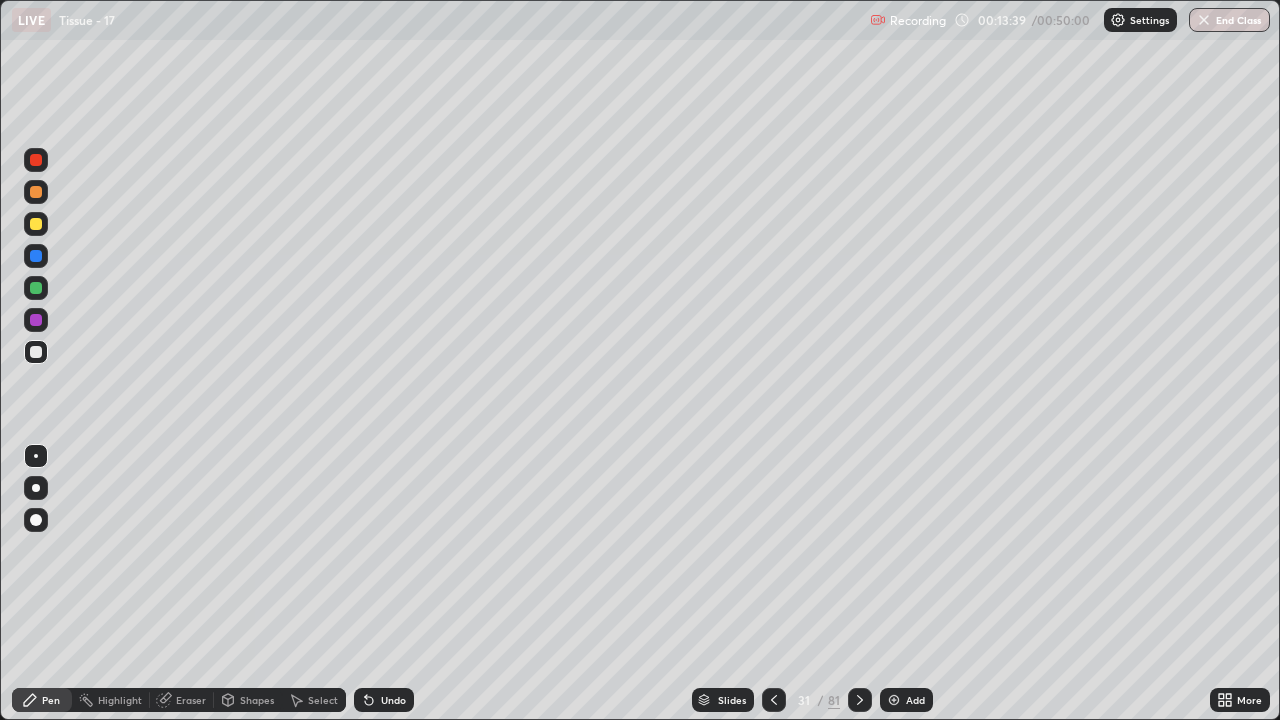 click on "Shapes" at bounding box center [257, 700] 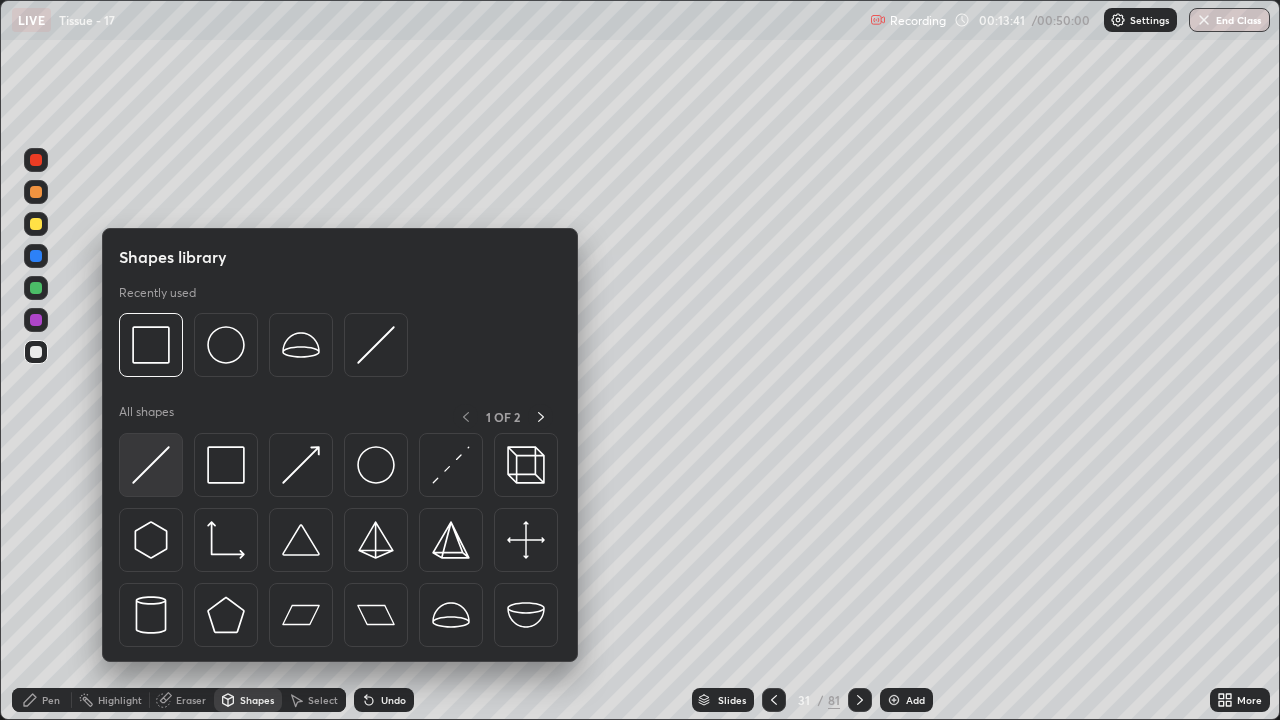 click at bounding box center [151, 465] 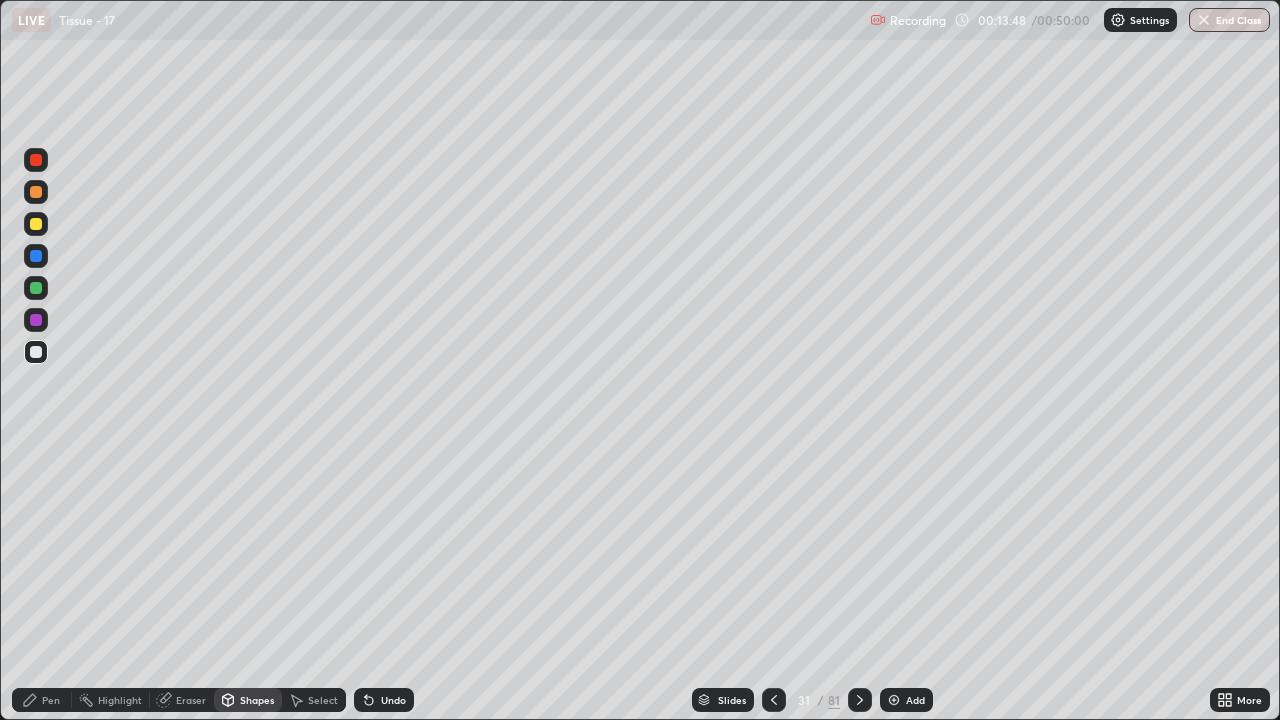 click 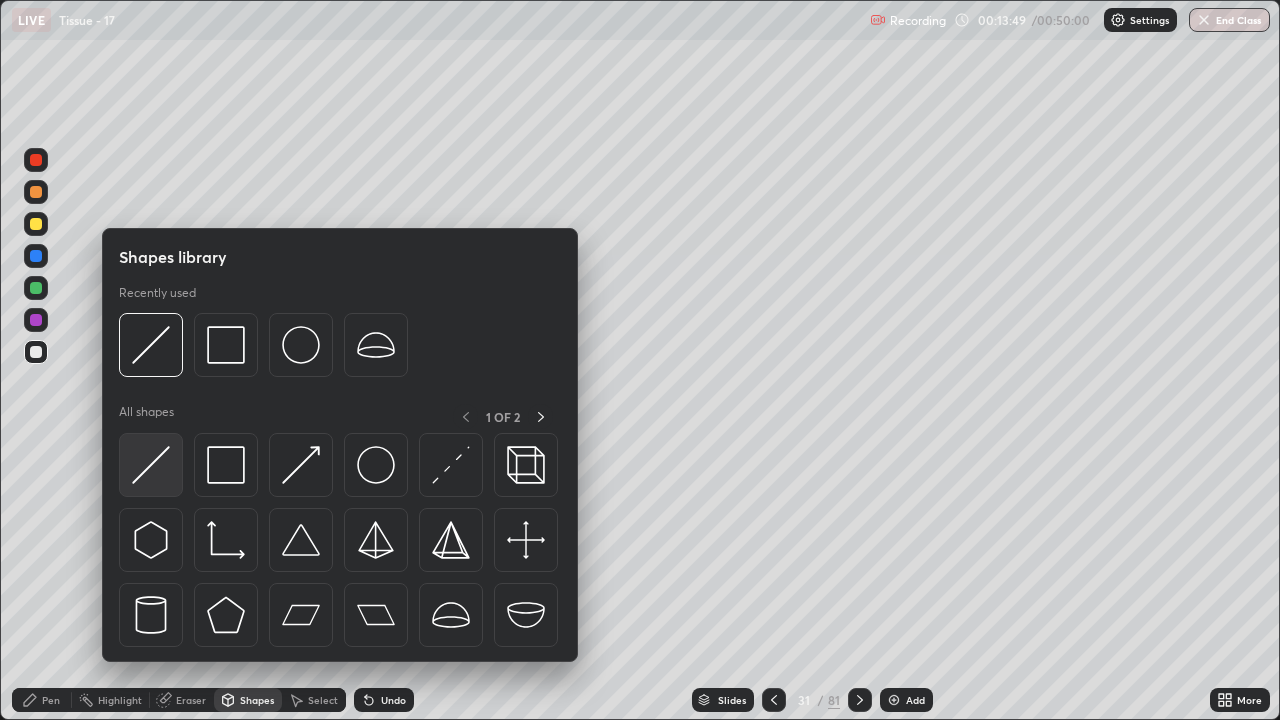 click at bounding box center (151, 465) 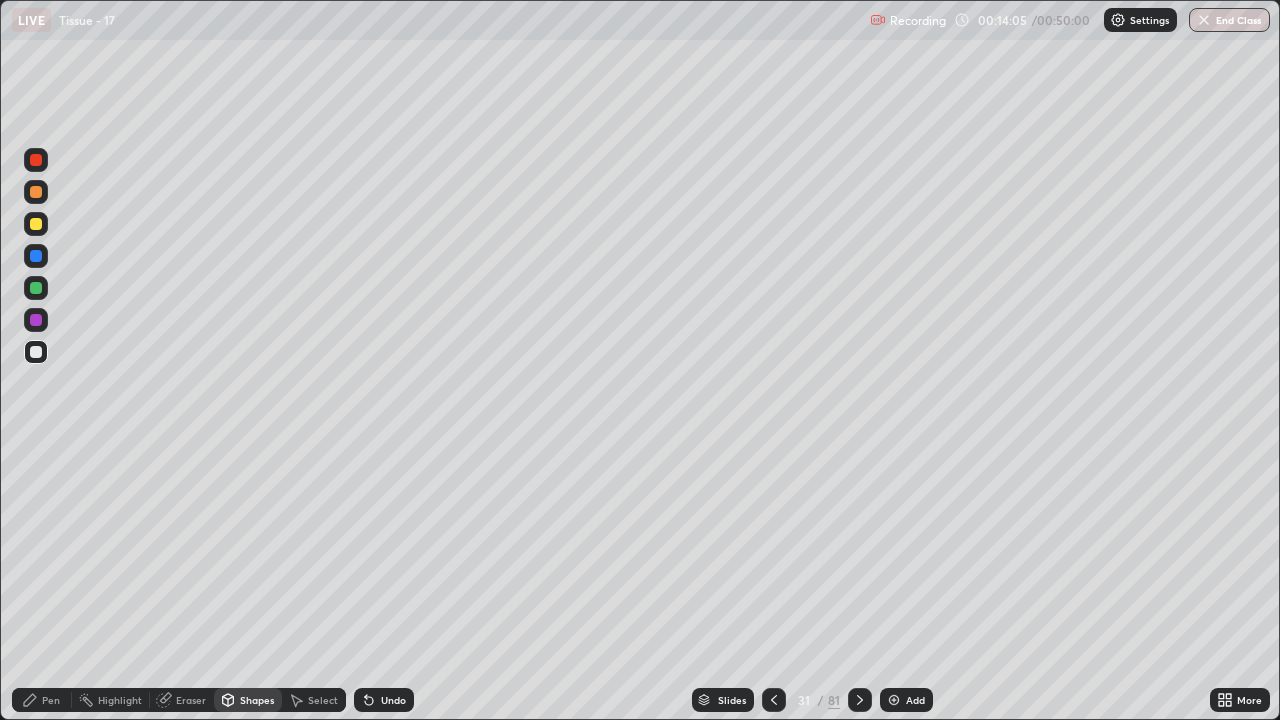 click on "Eraser" at bounding box center (191, 700) 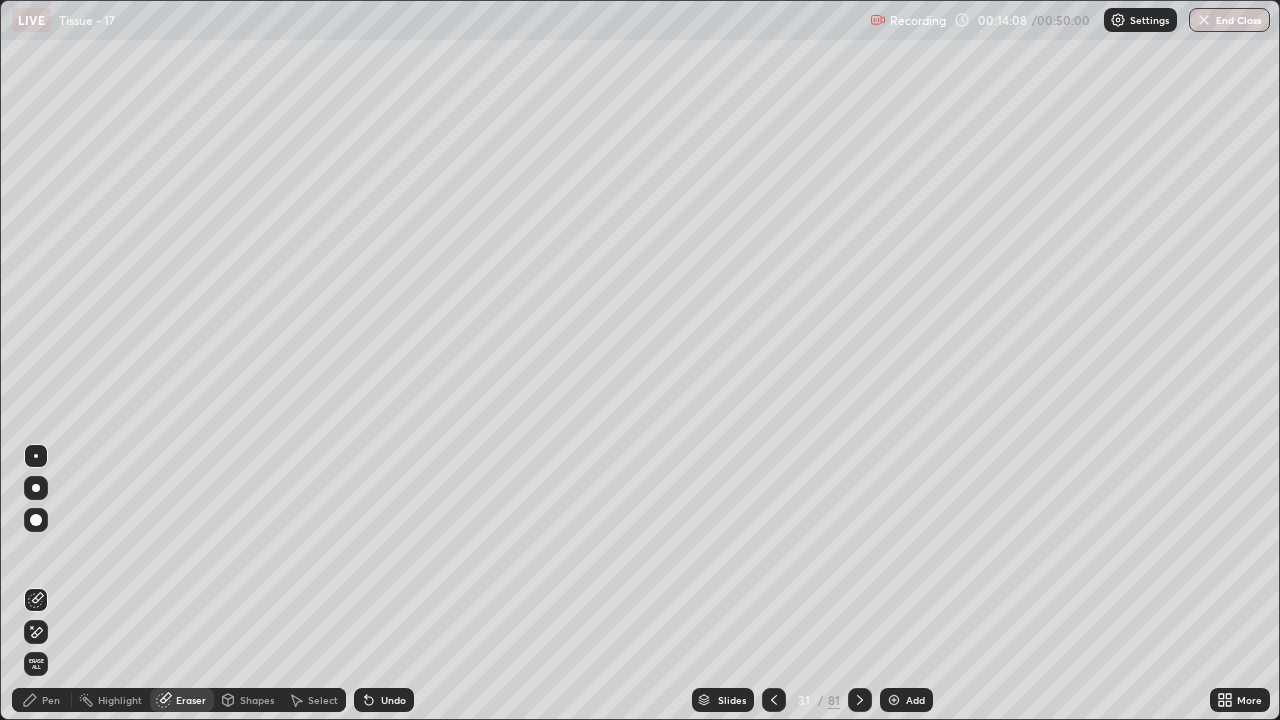 click on "Pen" at bounding box center [51, 700] 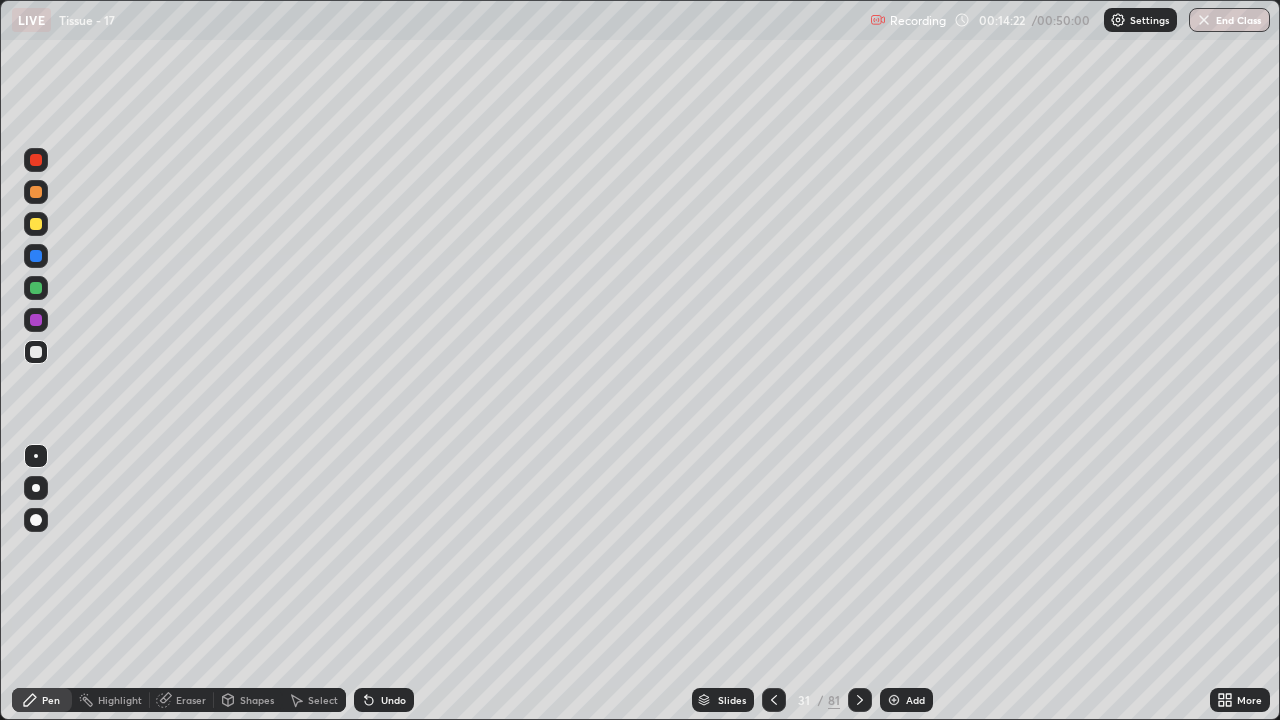 click at bounding box center (36, 320) 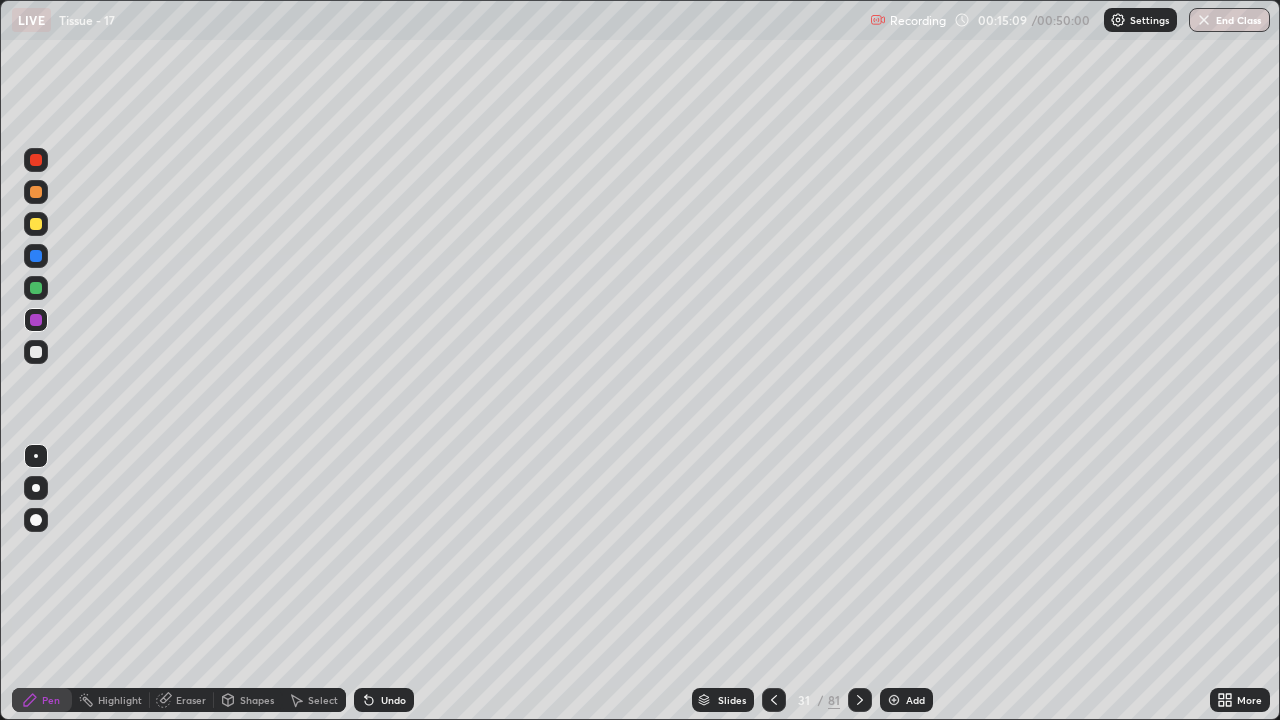 click at bounding box center (36, 320) 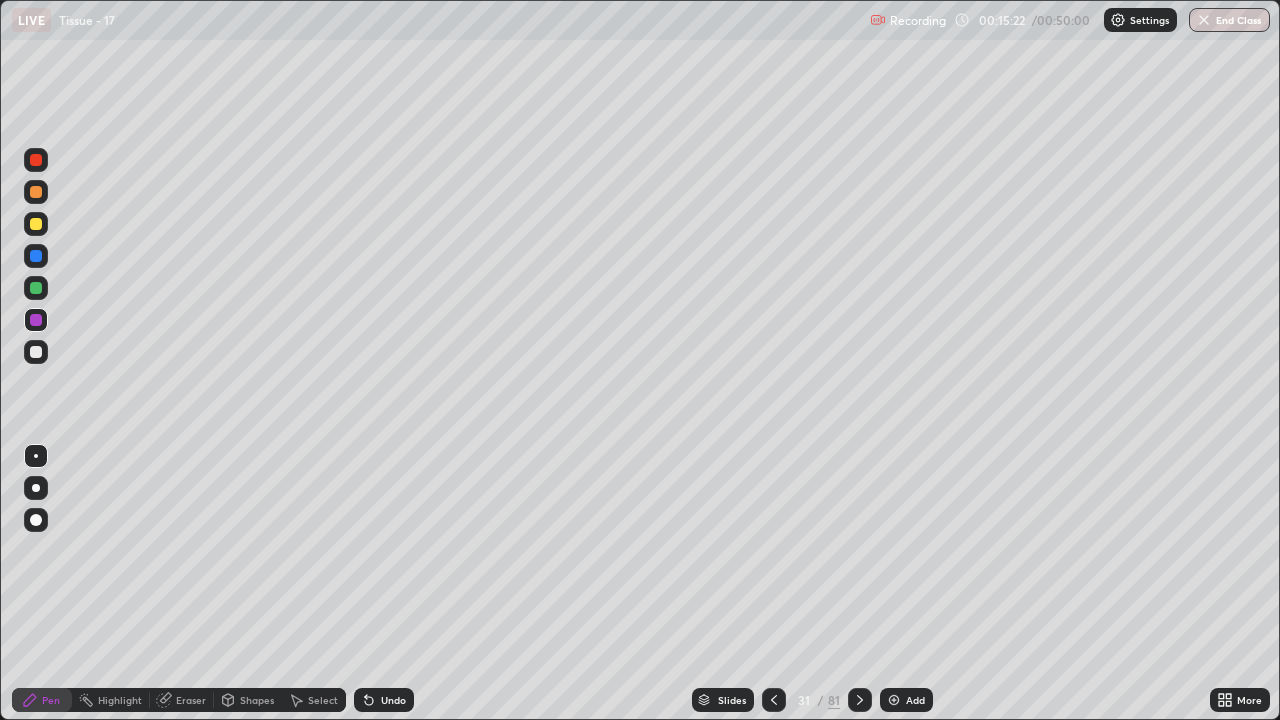 click on "Eraser" at bounding box center [191, 700] 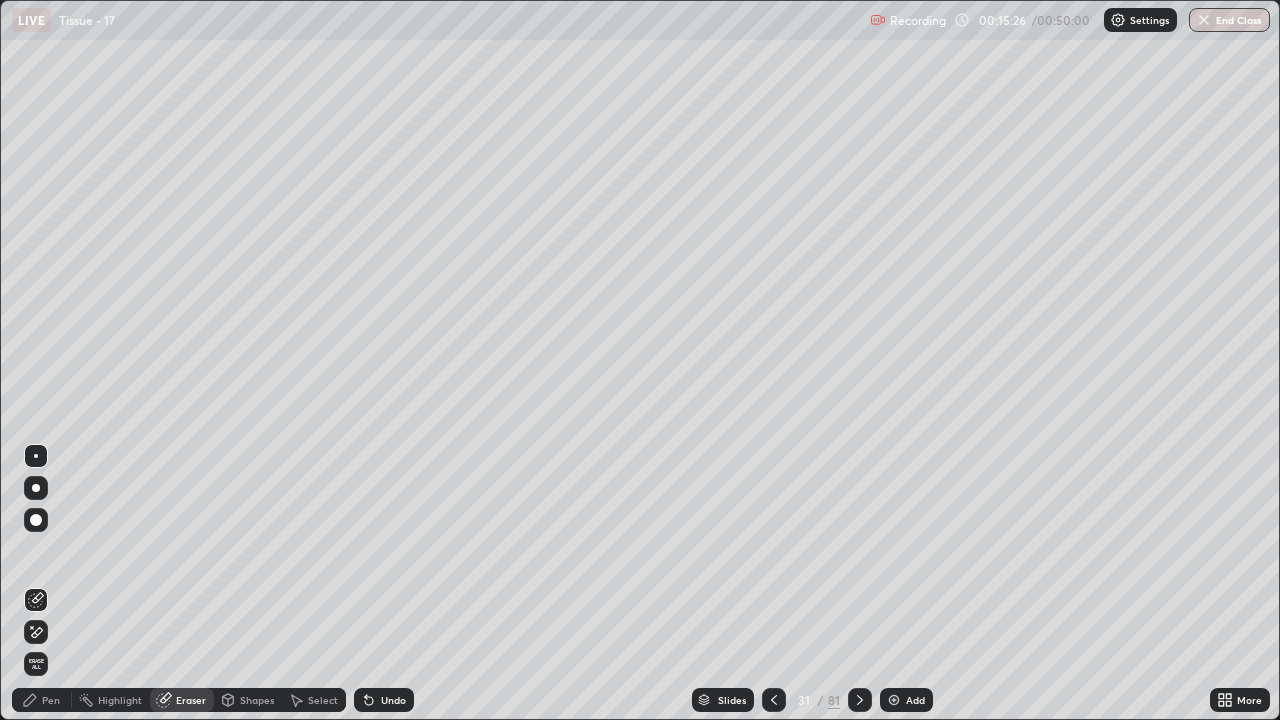 click on "Pen" at bounding box center (51, 700) 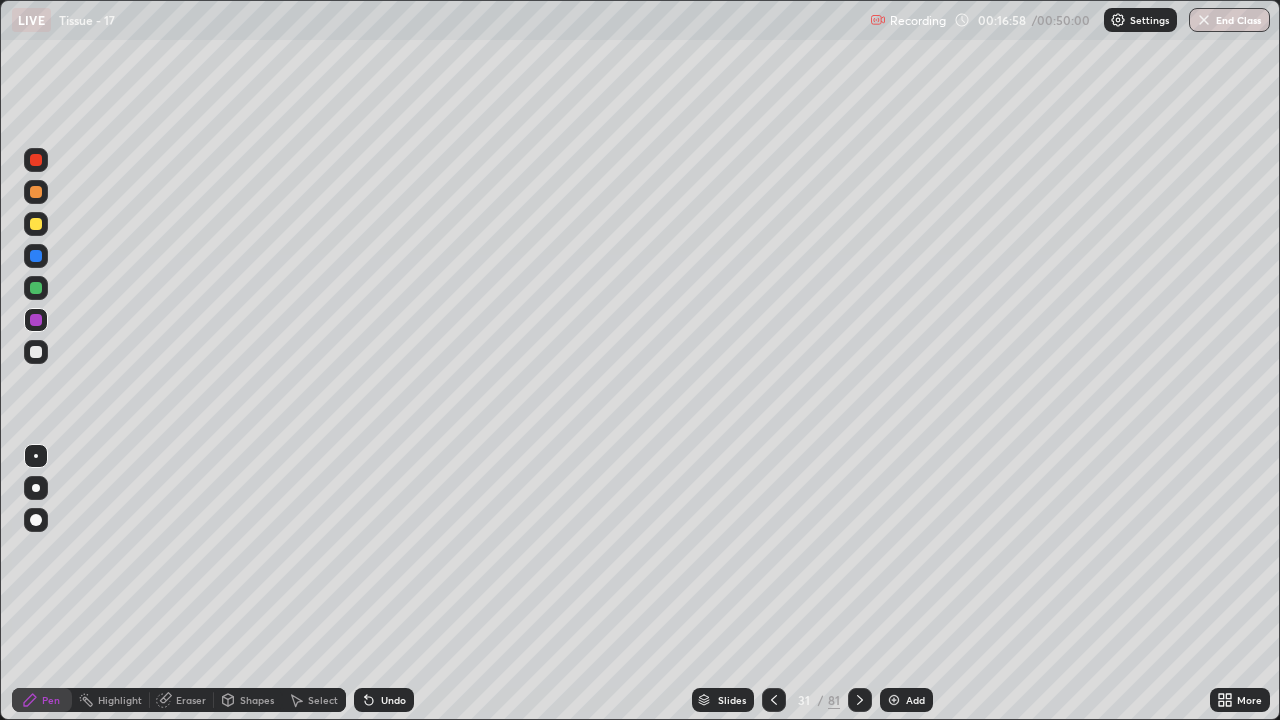 click at bounding box center [36, 256] 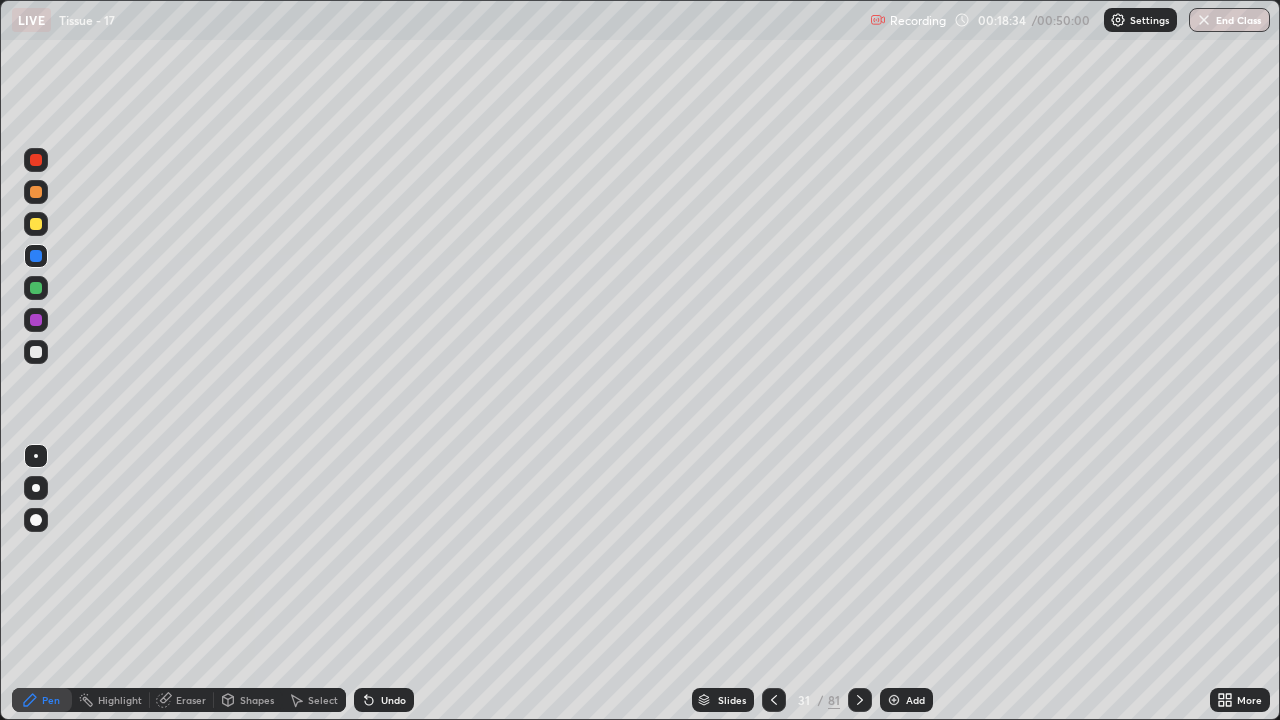 click at bounding box center (36, 224) 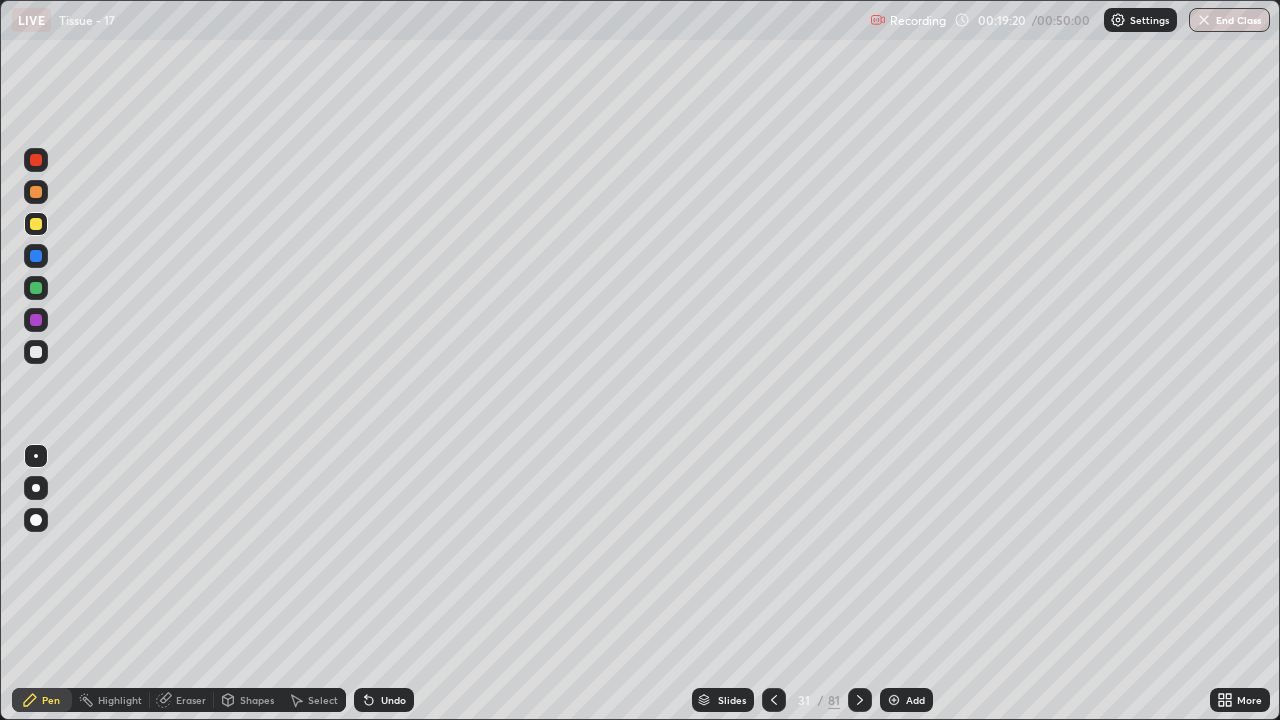 click at bounding box center (36, 160) 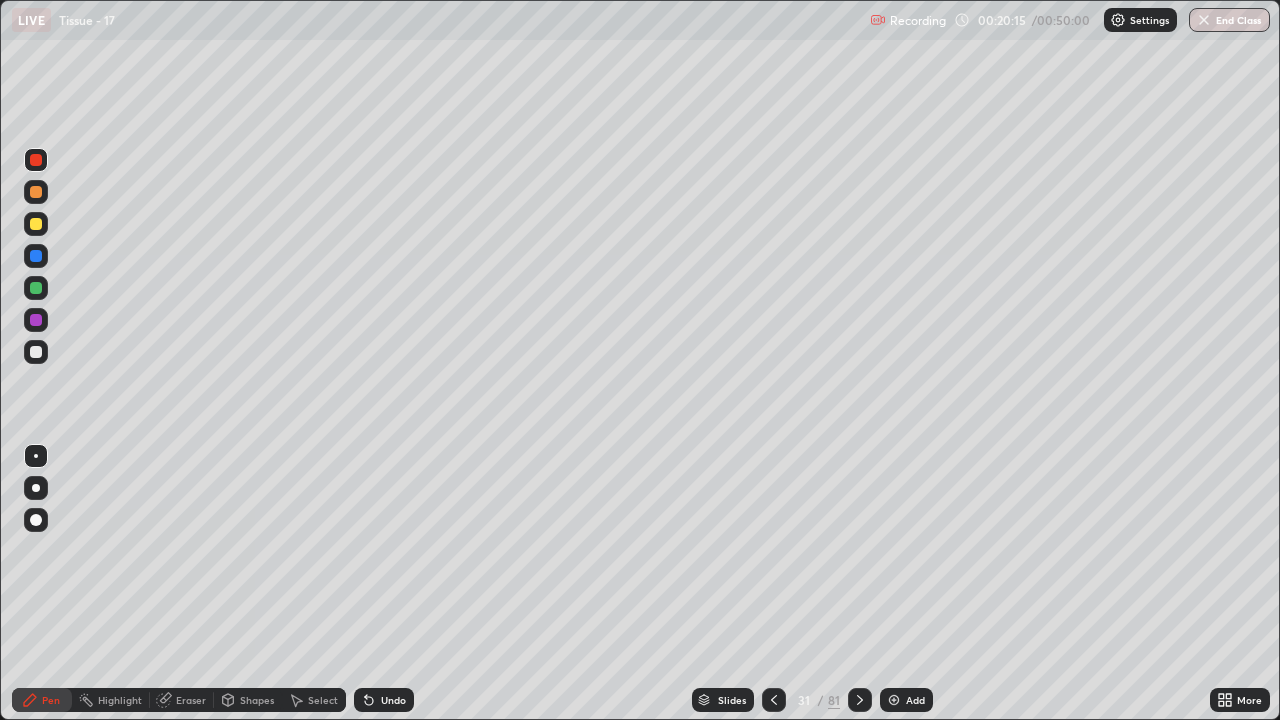 click 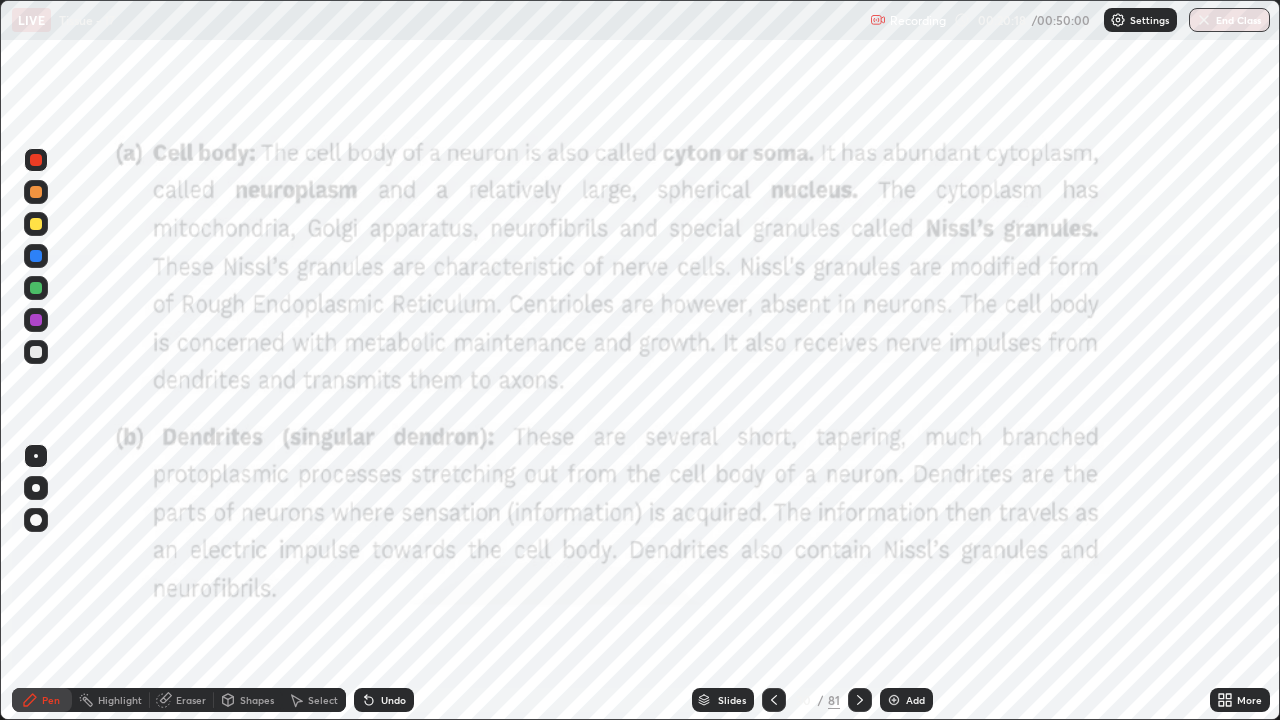 click 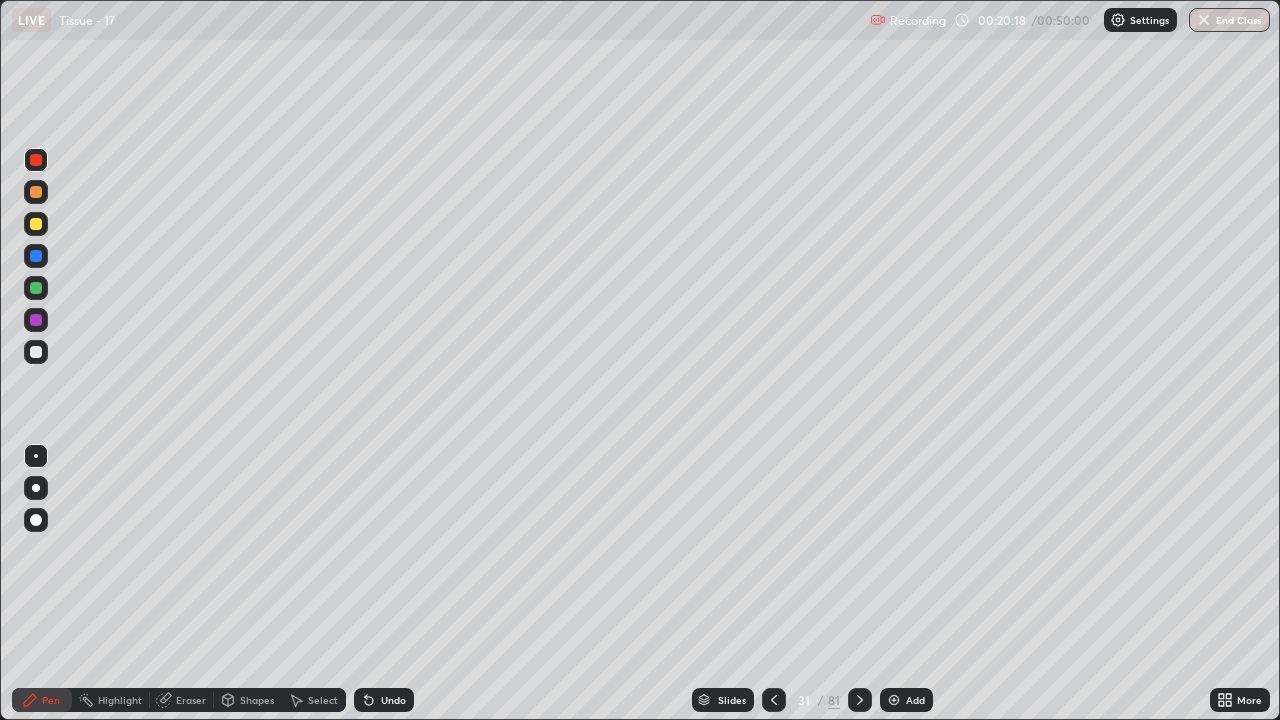 click 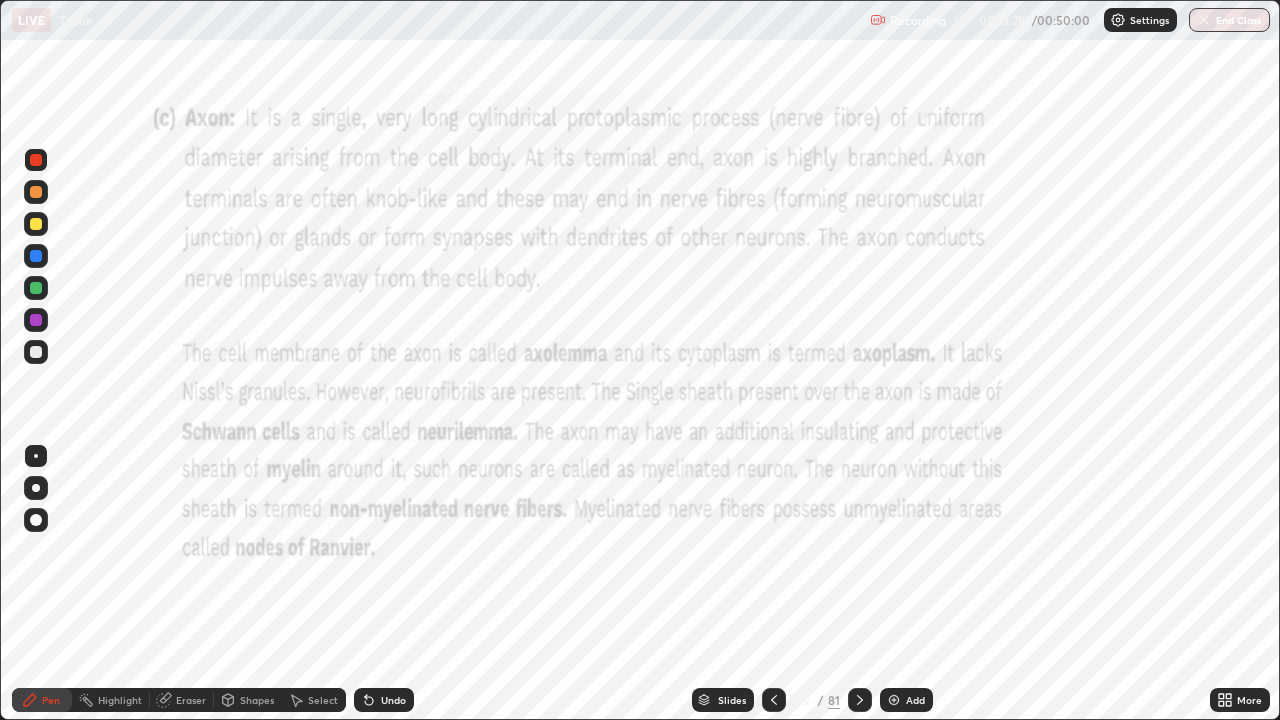 click 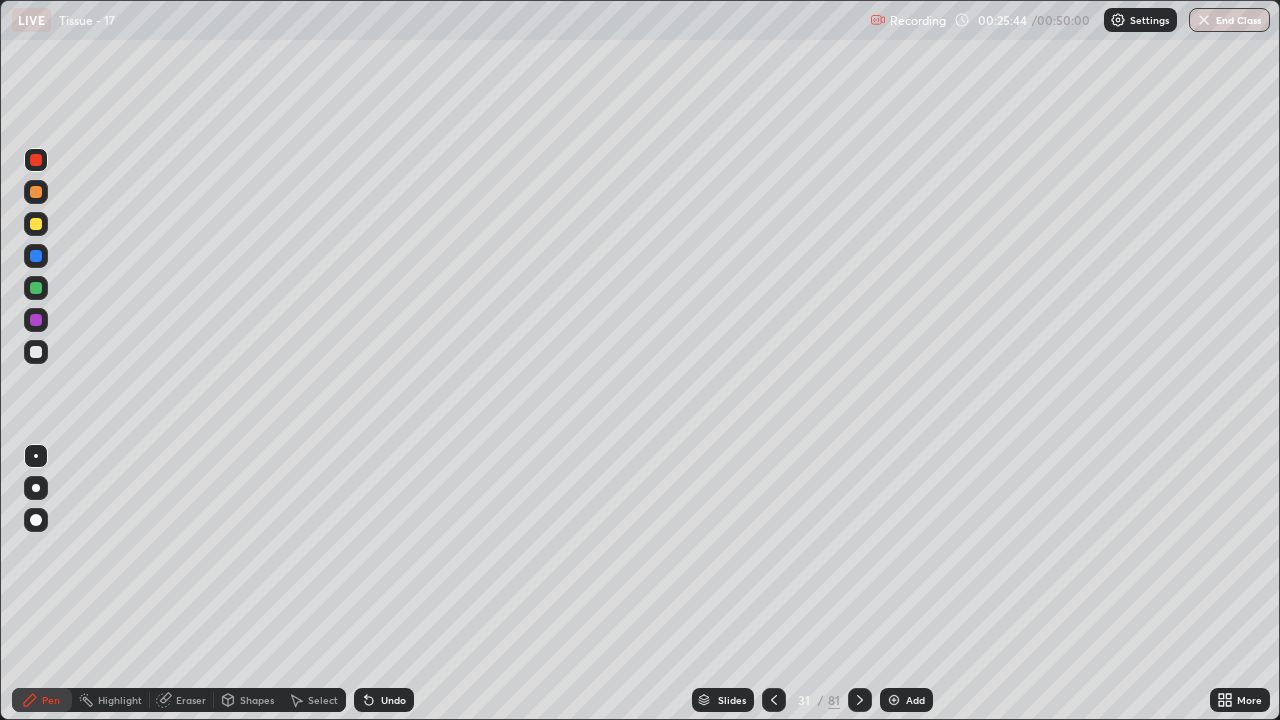 click at bounding box center (894, 700) 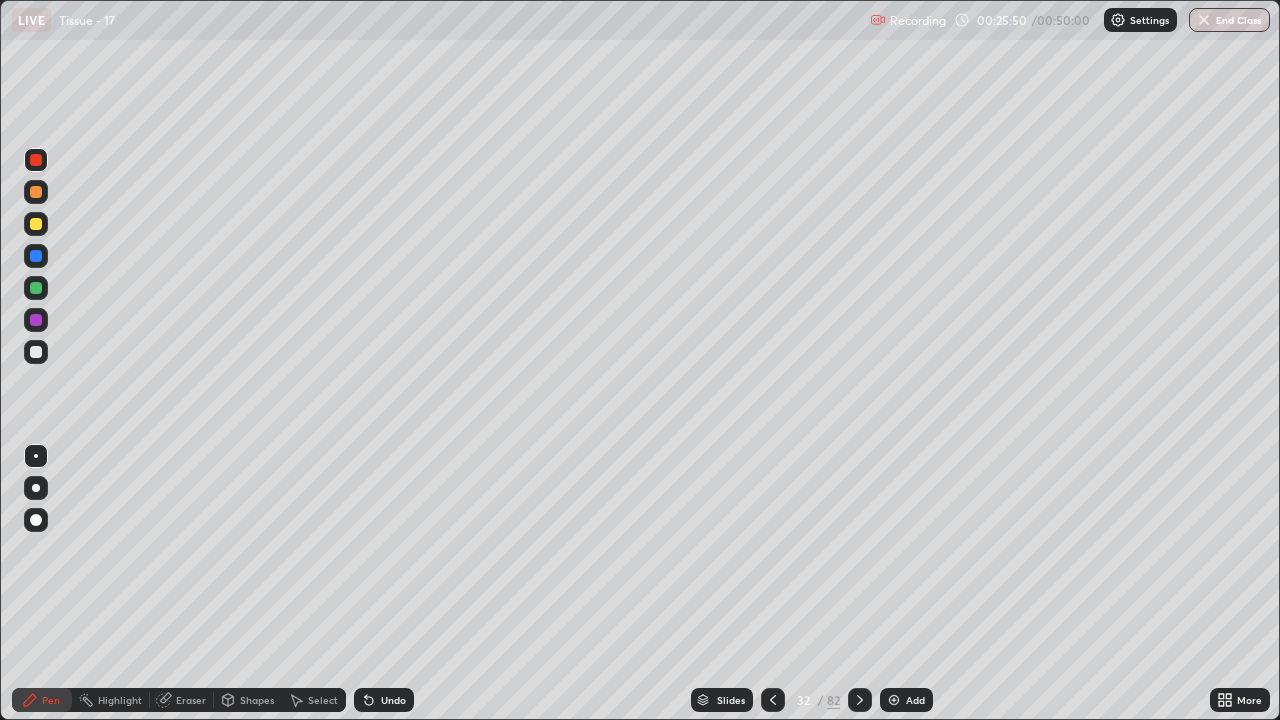 click on "Eraser" at bounding box center [191, 700] 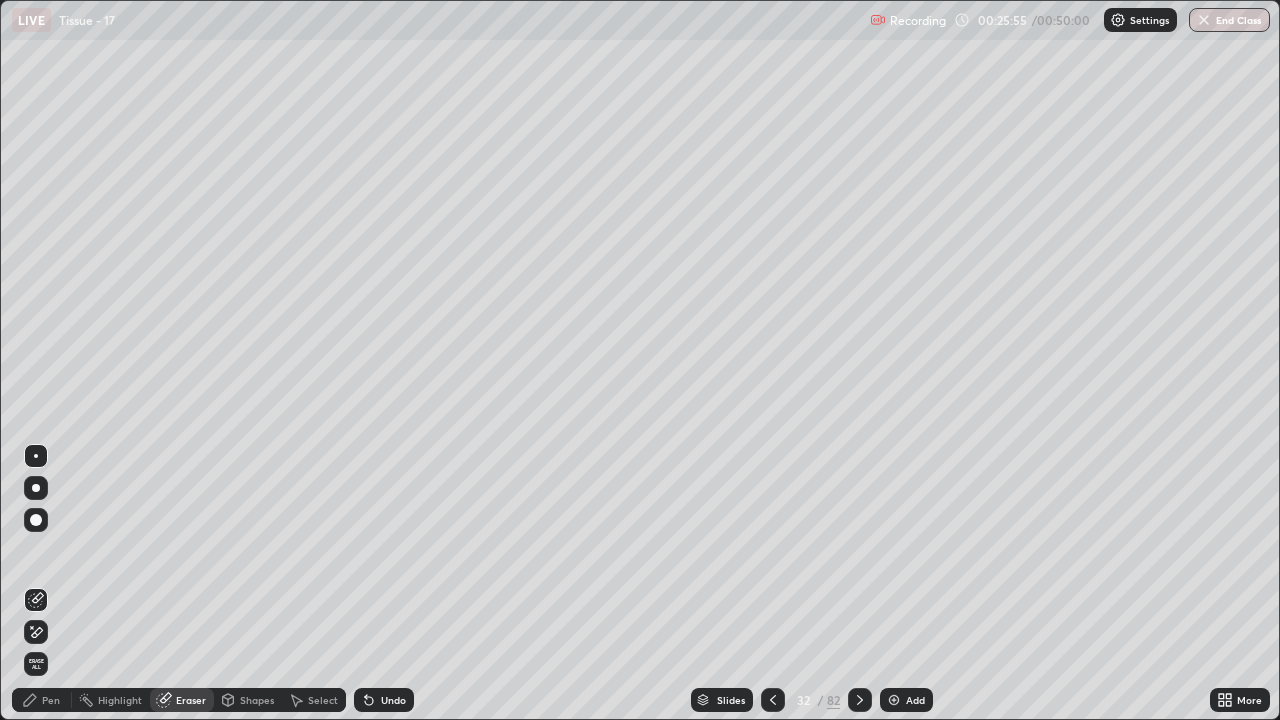 click on "Erase all" at bounding box center [36, 664] 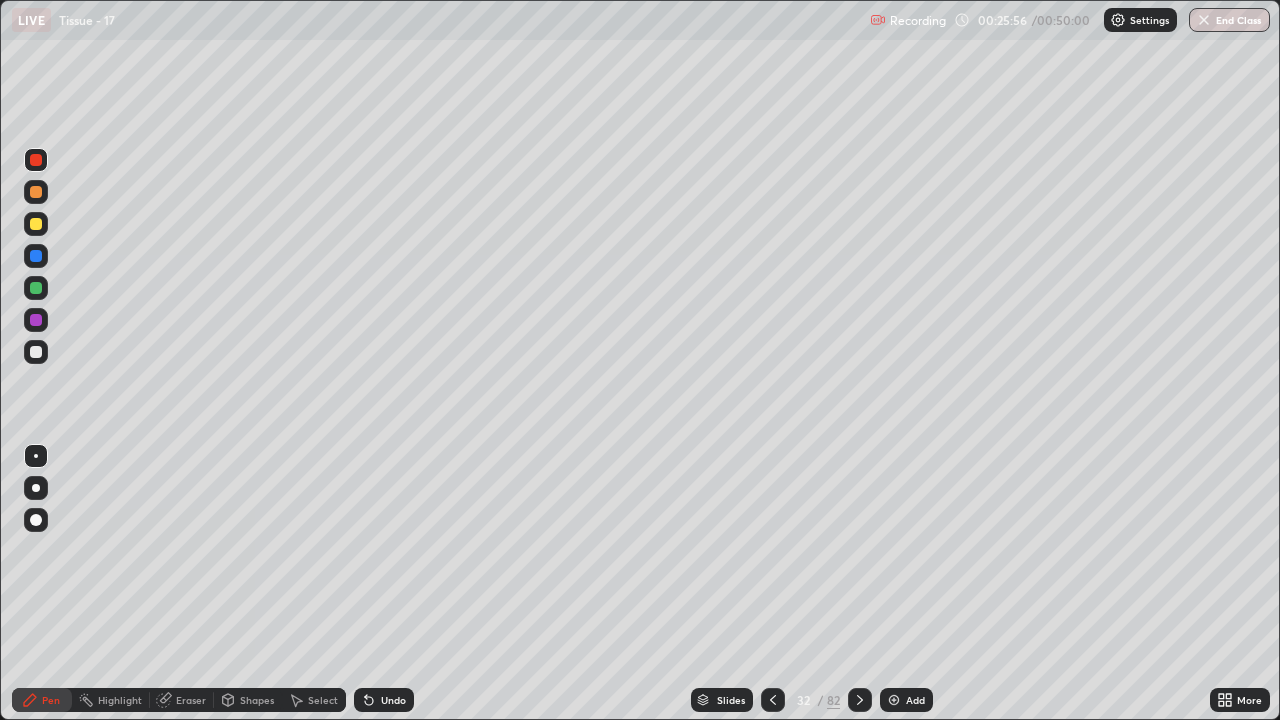 click on "Pen" at bounding box center (51, 700) 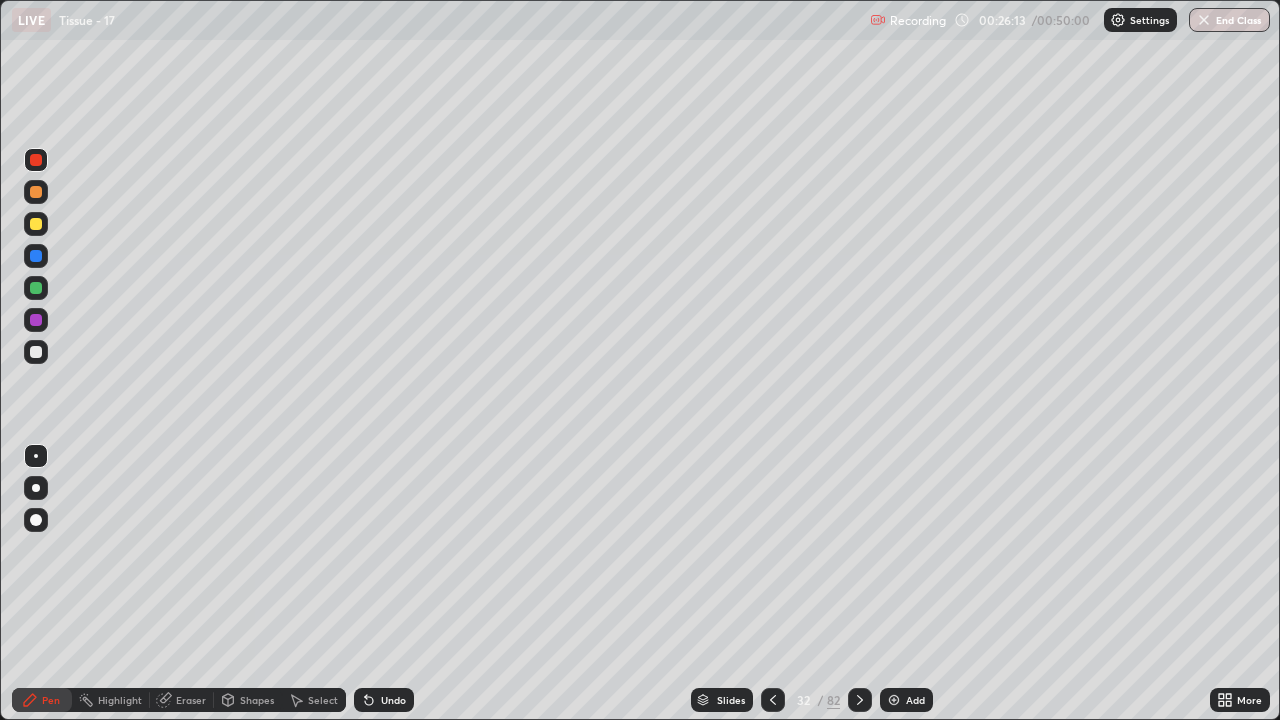 click at bounding box center [36, 256] 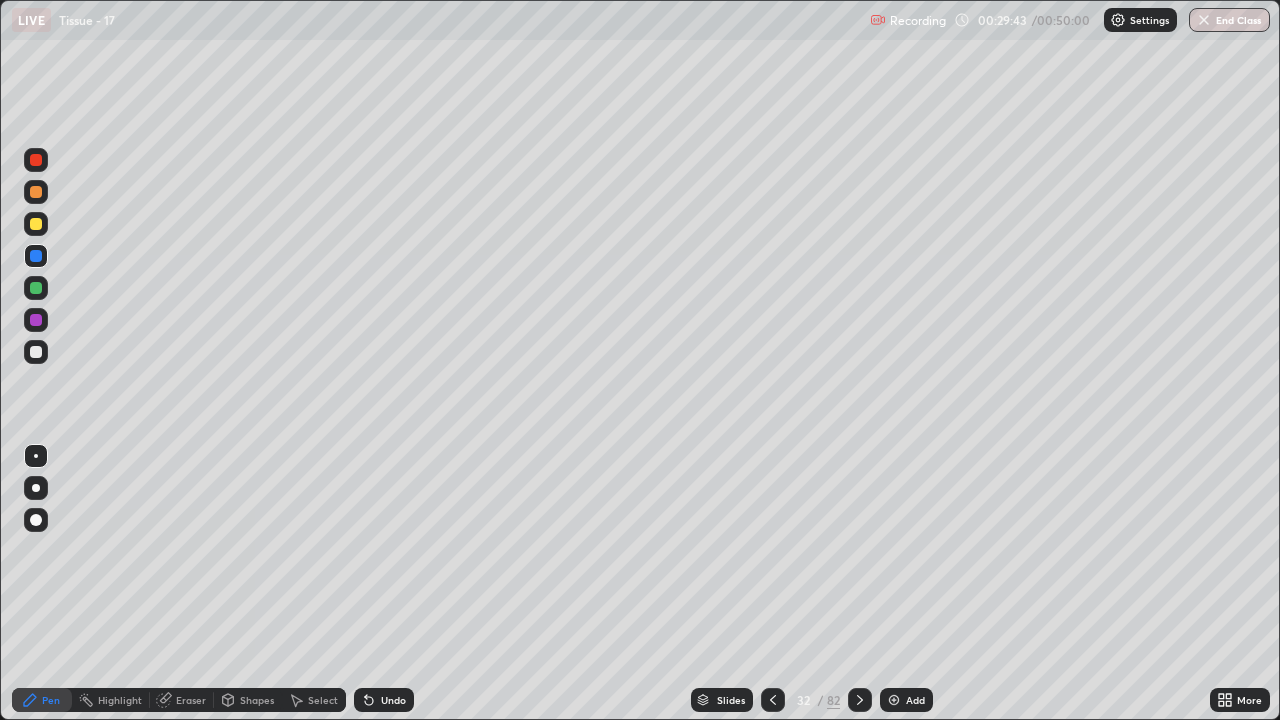 click 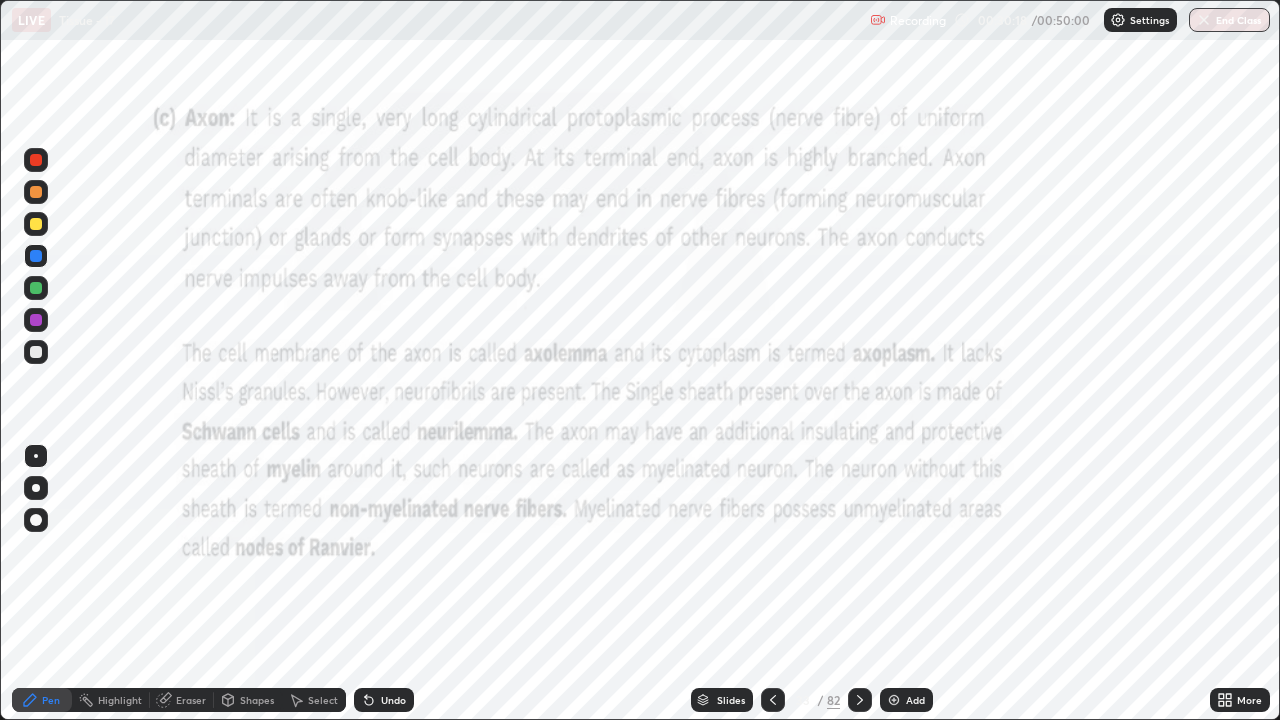 click 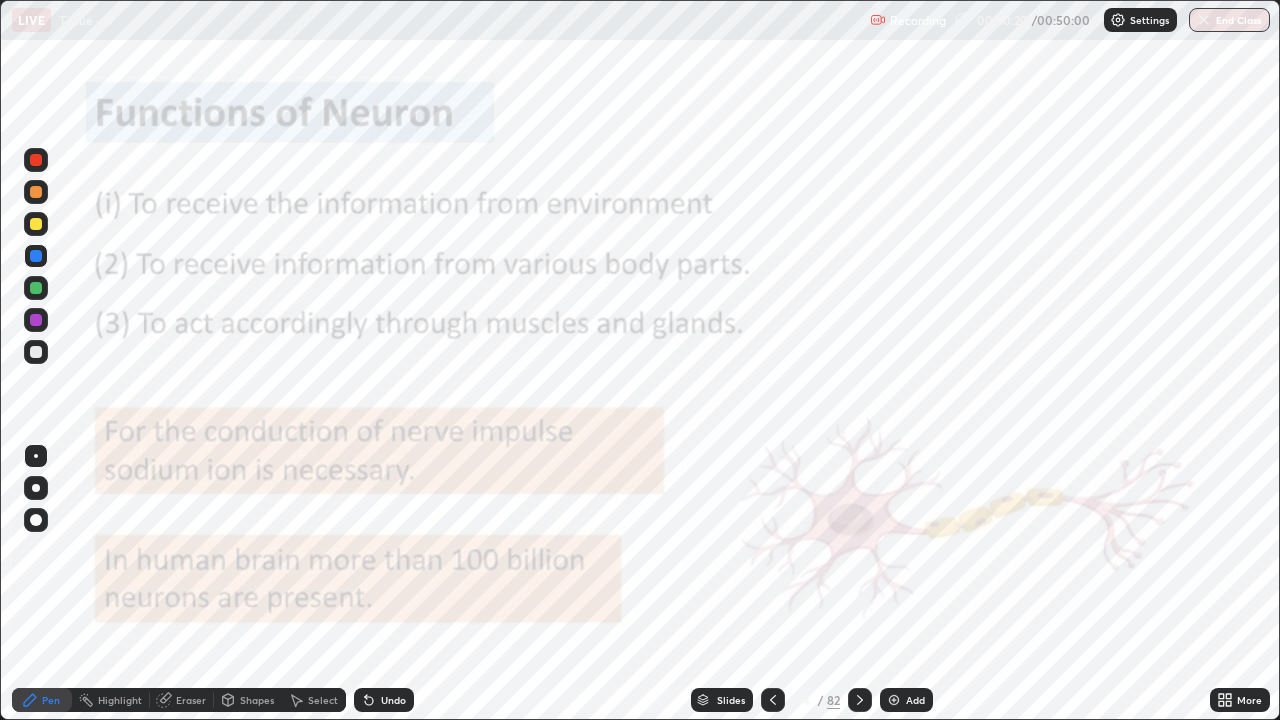 click 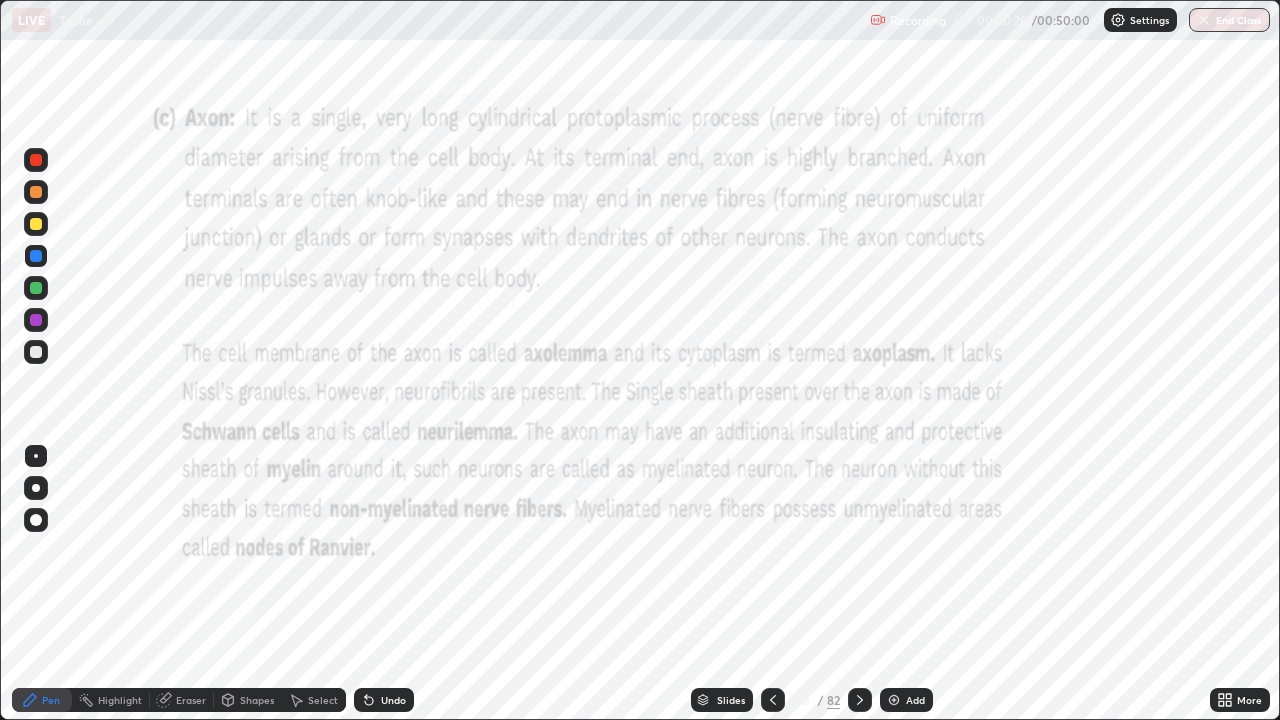 click 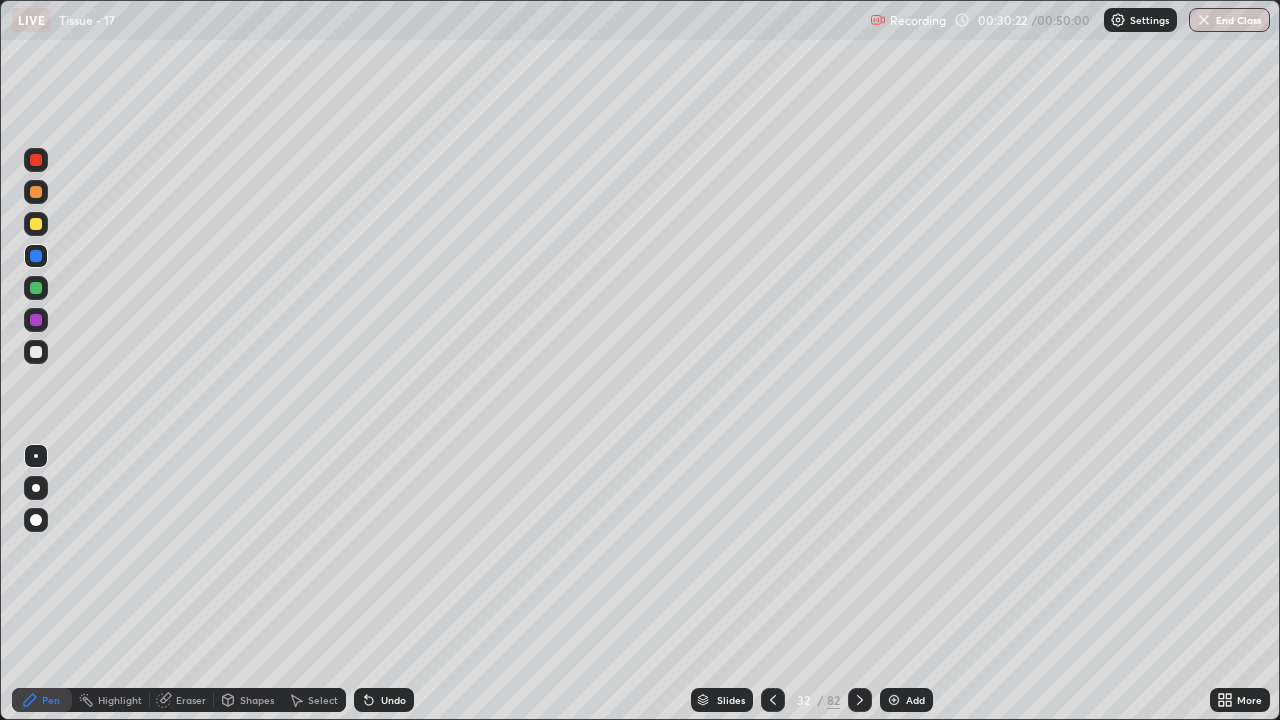 click 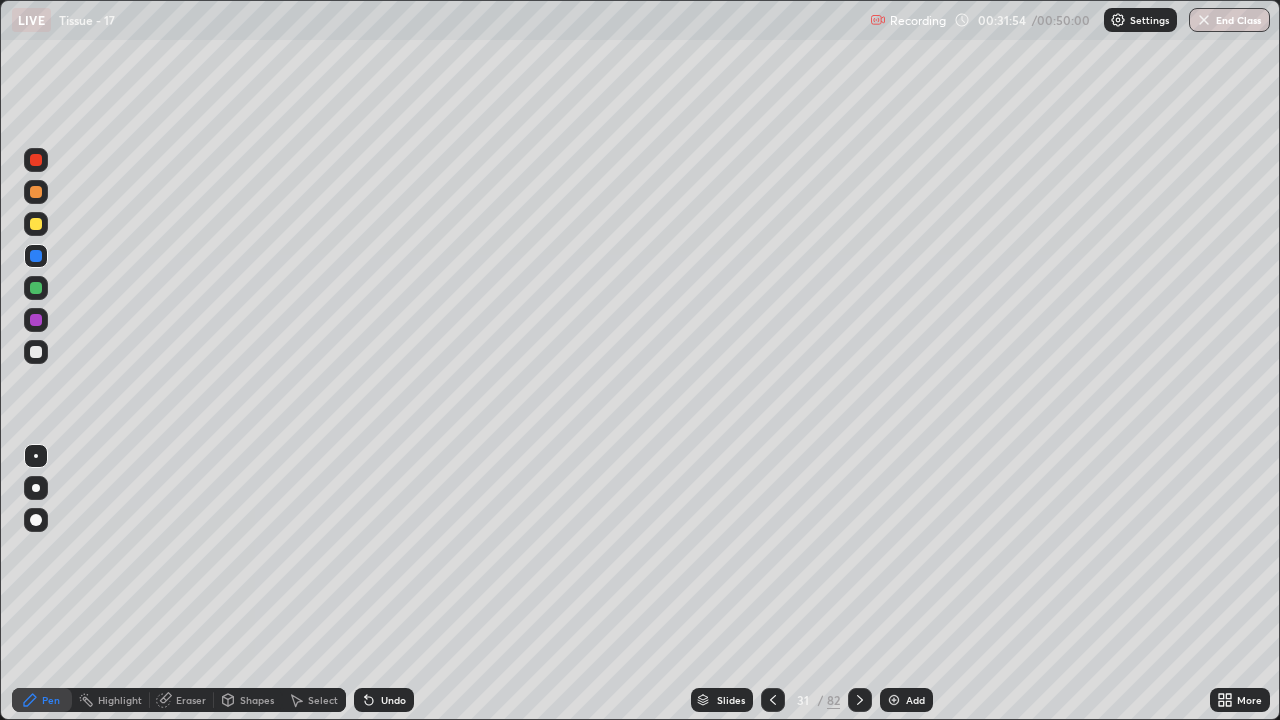click 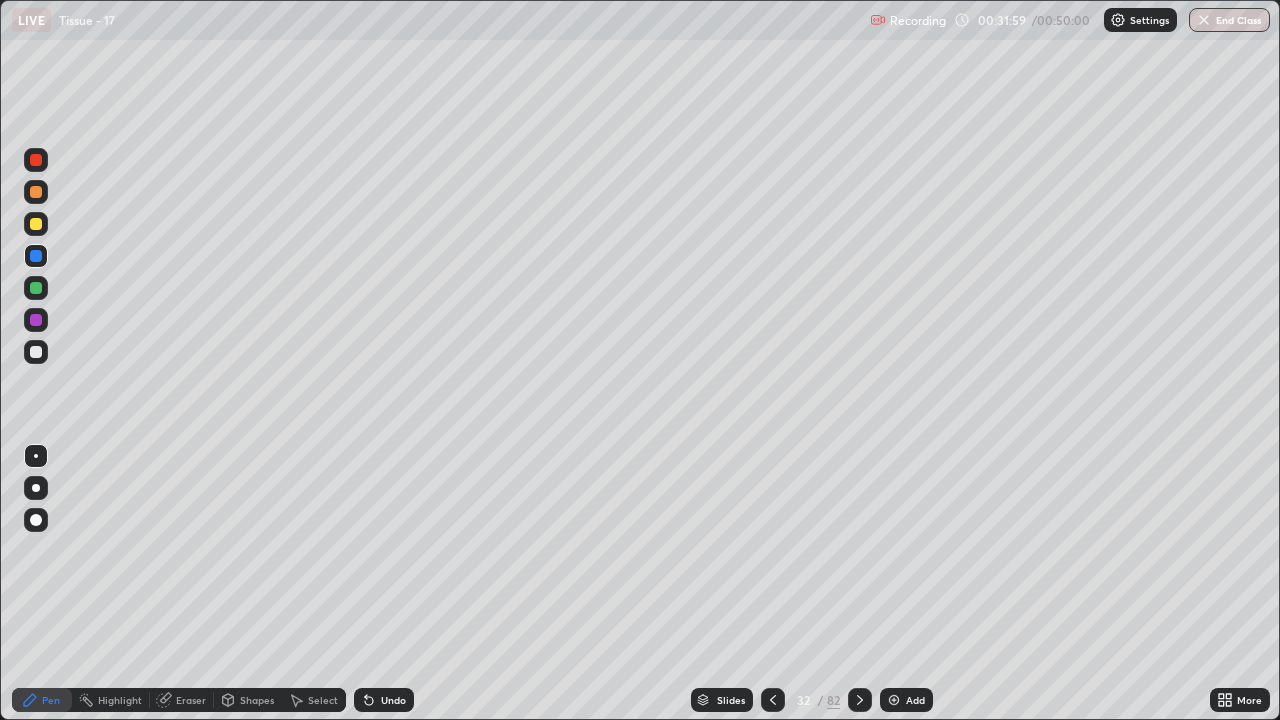 click 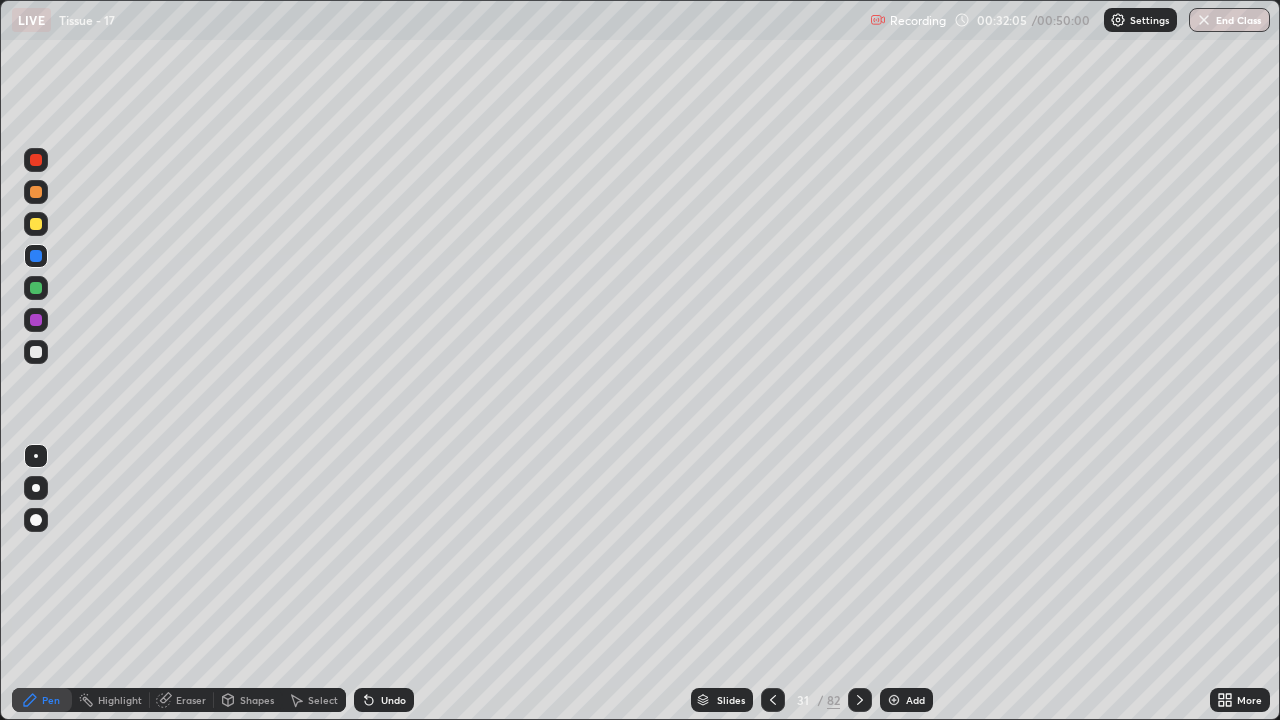 click 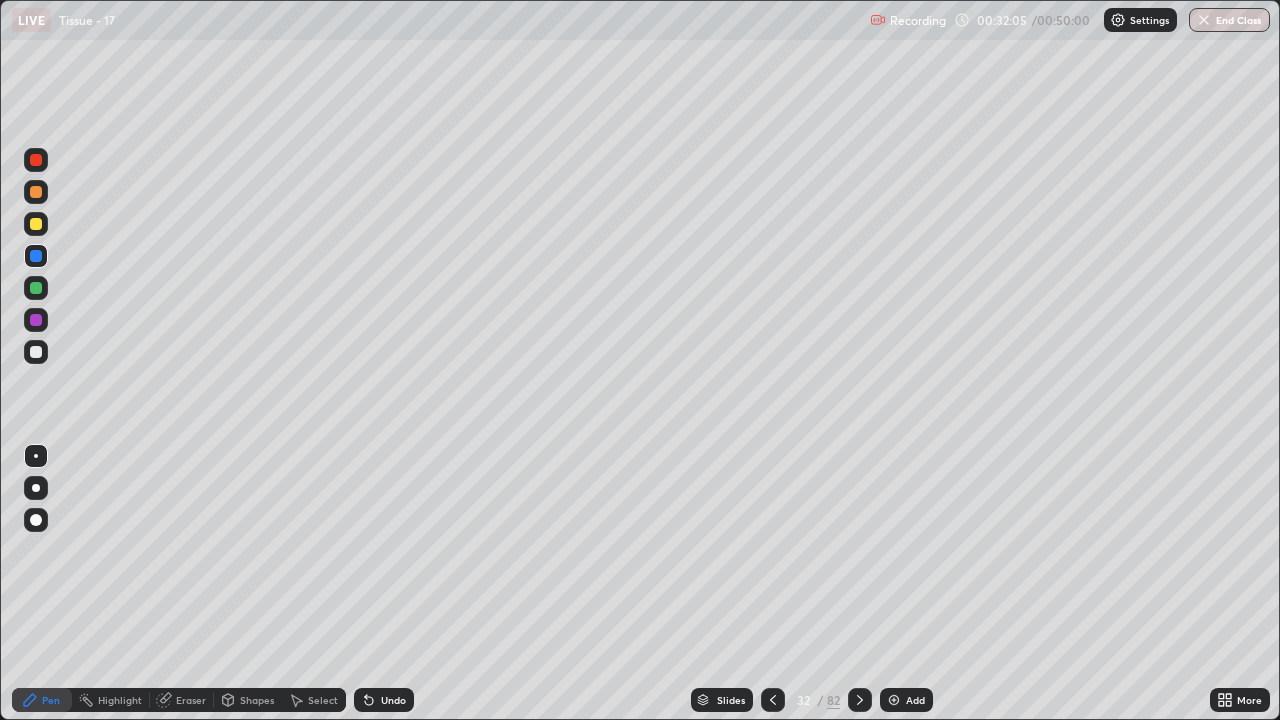 click 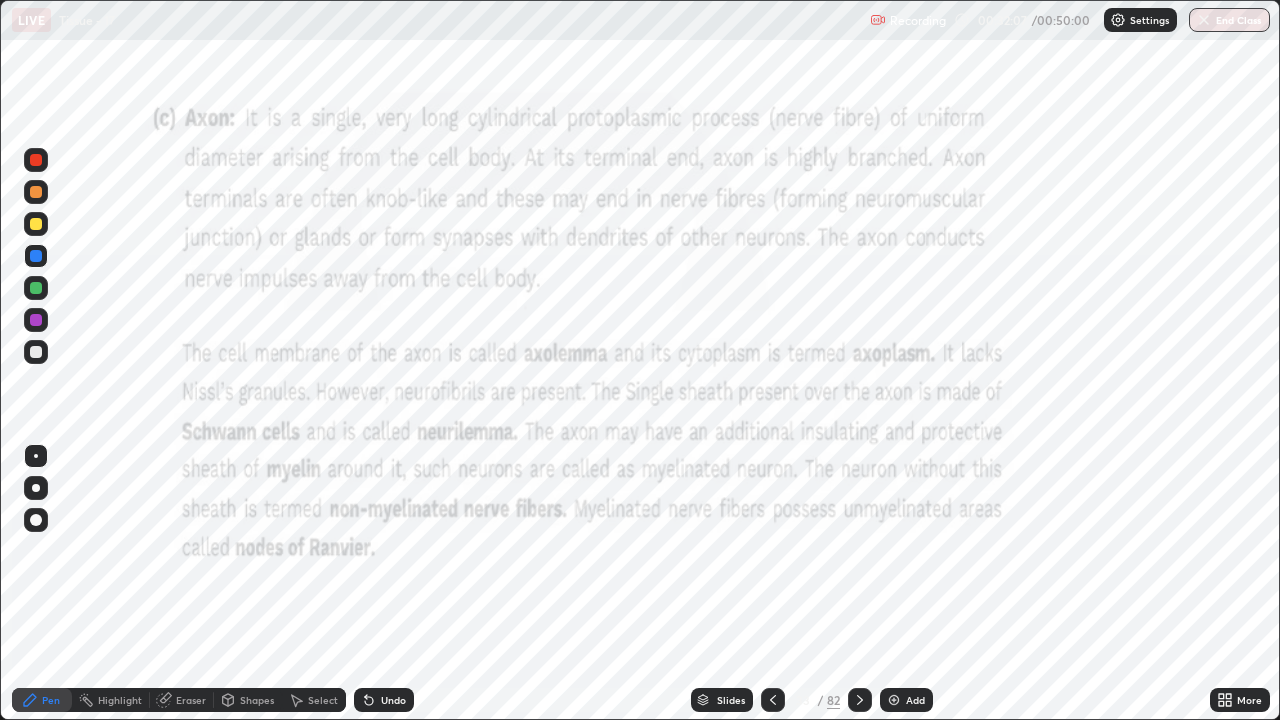 click 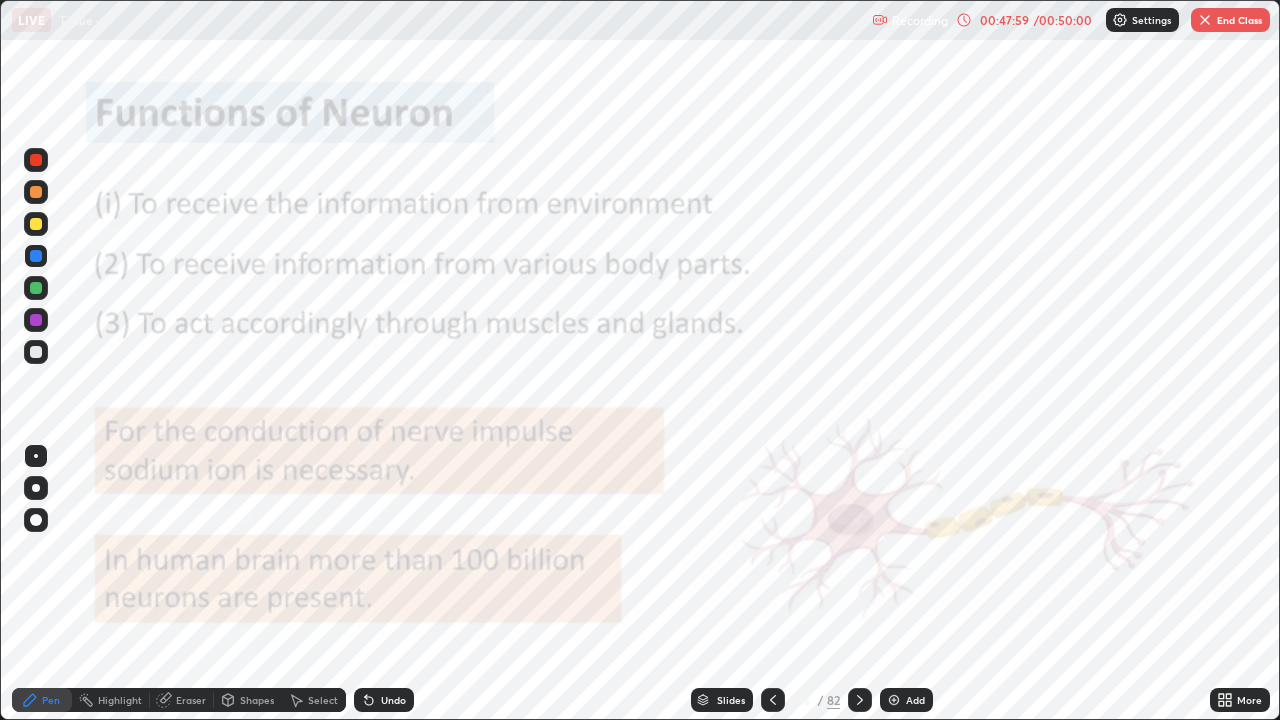 click on "End Class" at bounding box center [1230, 20] 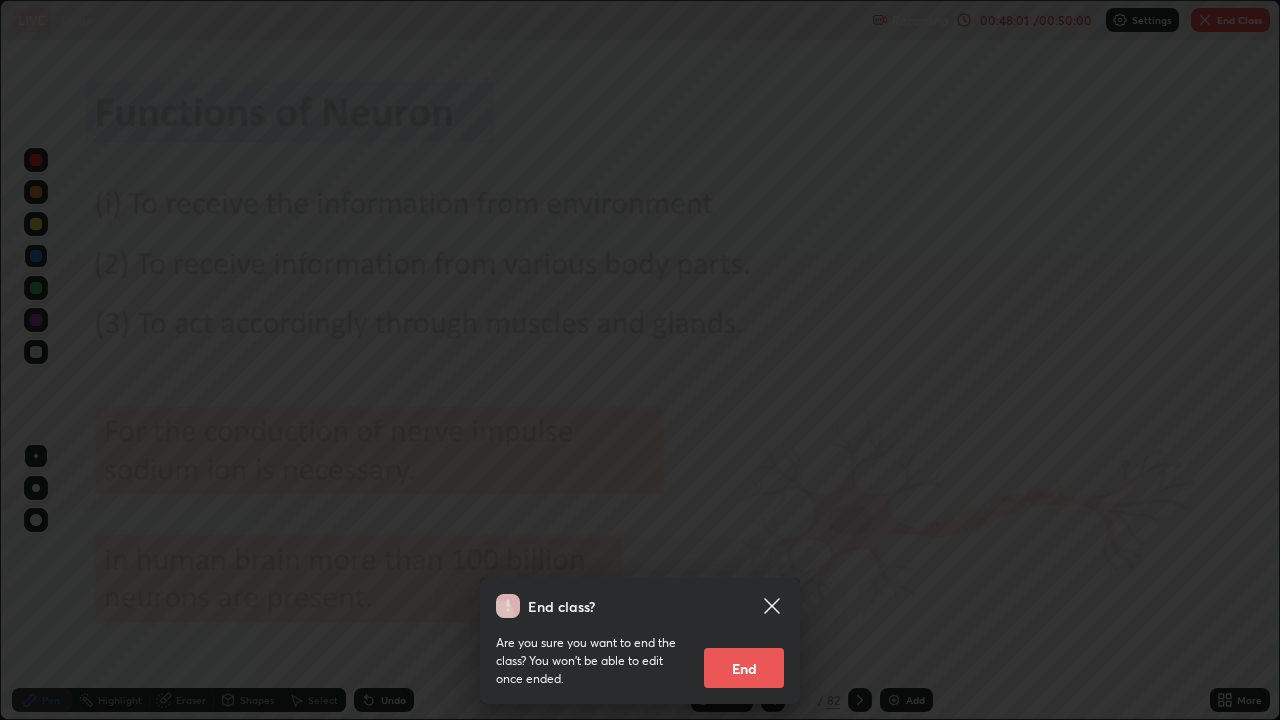 click on "End" at bounding box center [744, 668] 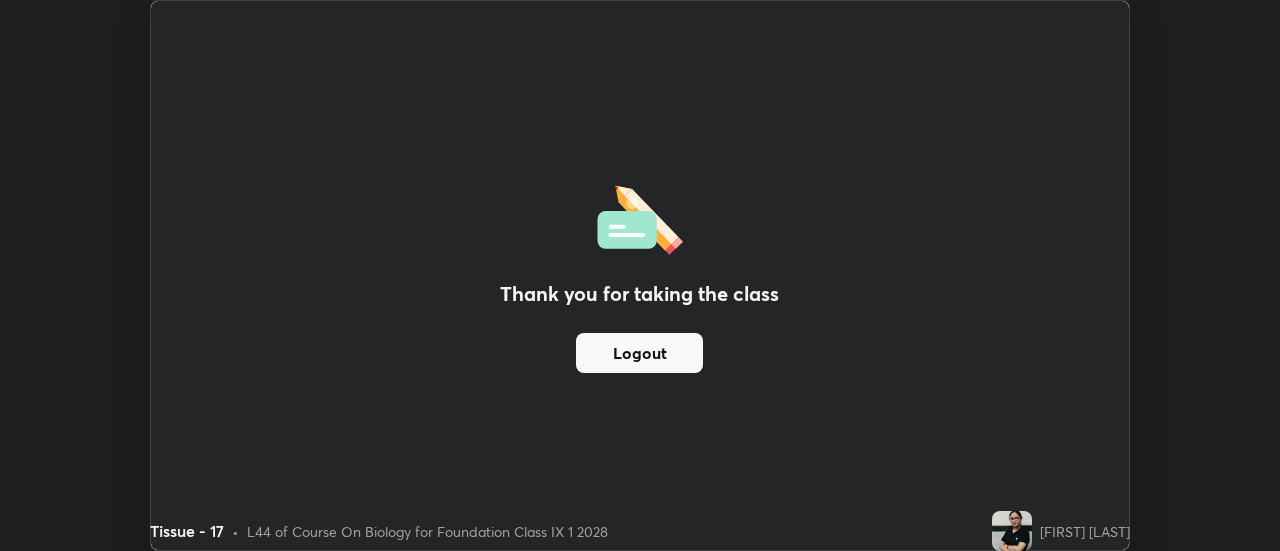 scroll, scrollTop: 551, scrollLeft: 1280, axis: both 